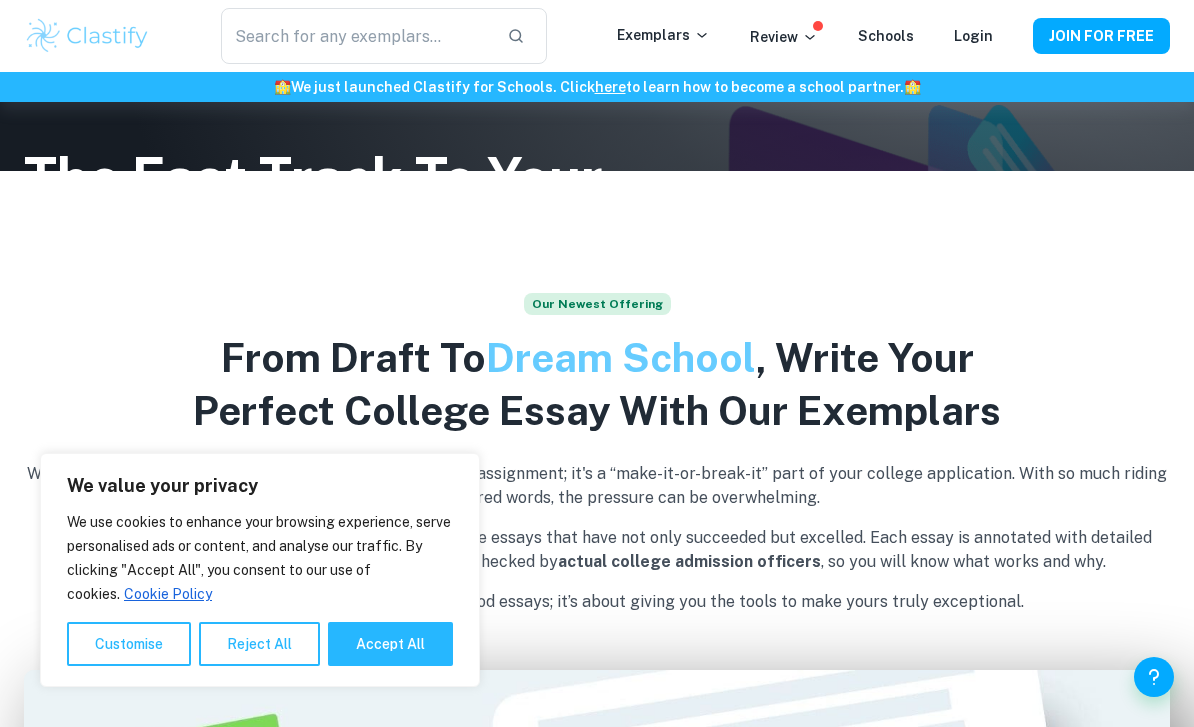 scroll, scrollTop: 551, scrollLeft: 0, axis: vertical 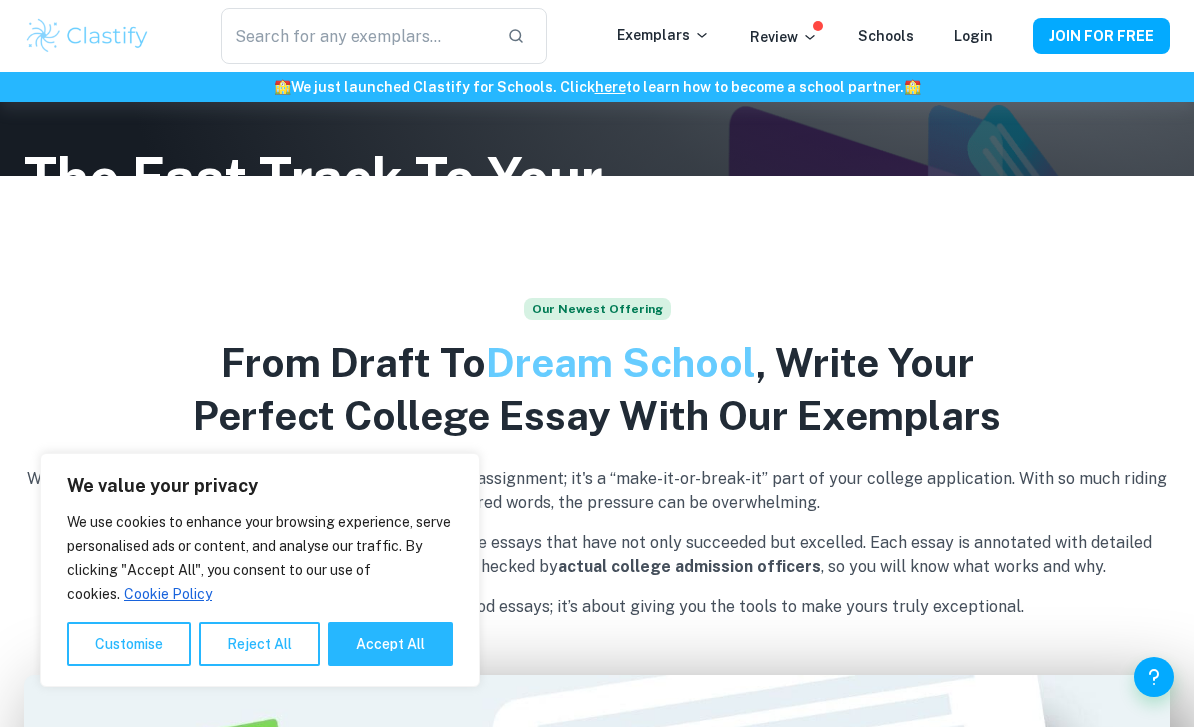 click on "​ Exemplars Review Schools Login JOIN FOR FREE" at bounding box center (597, 36) 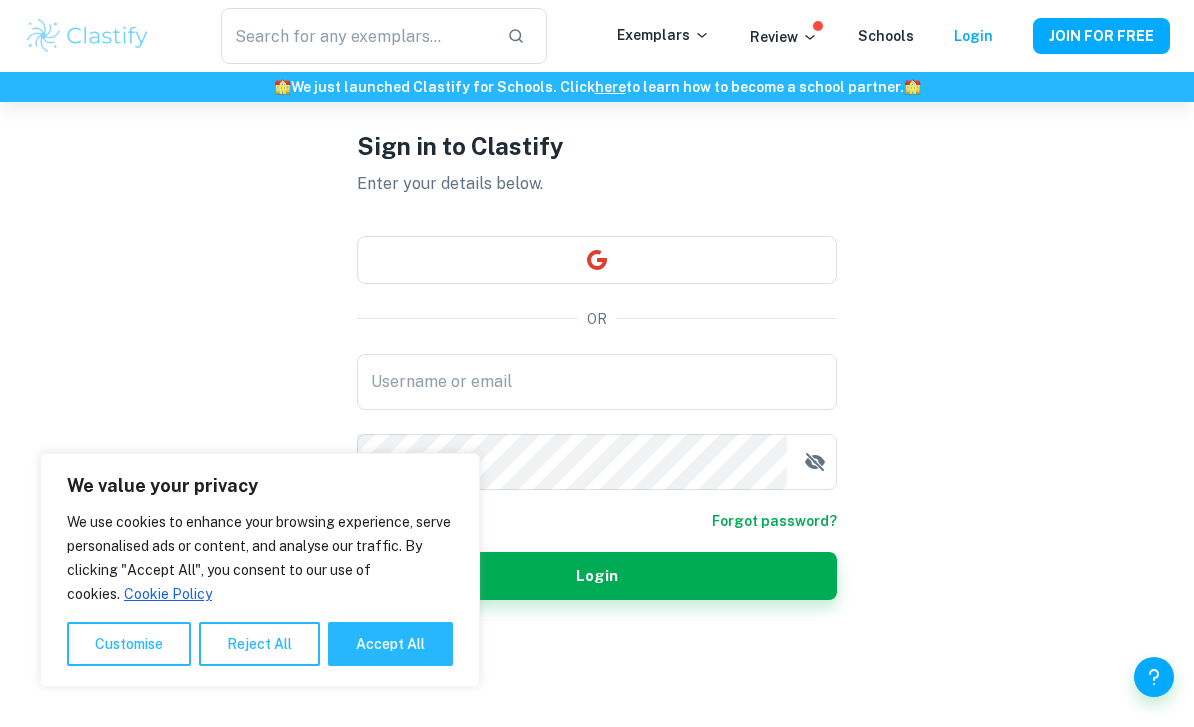 scroll, scrollTop: 0, scrollLeft: 0, axis: both 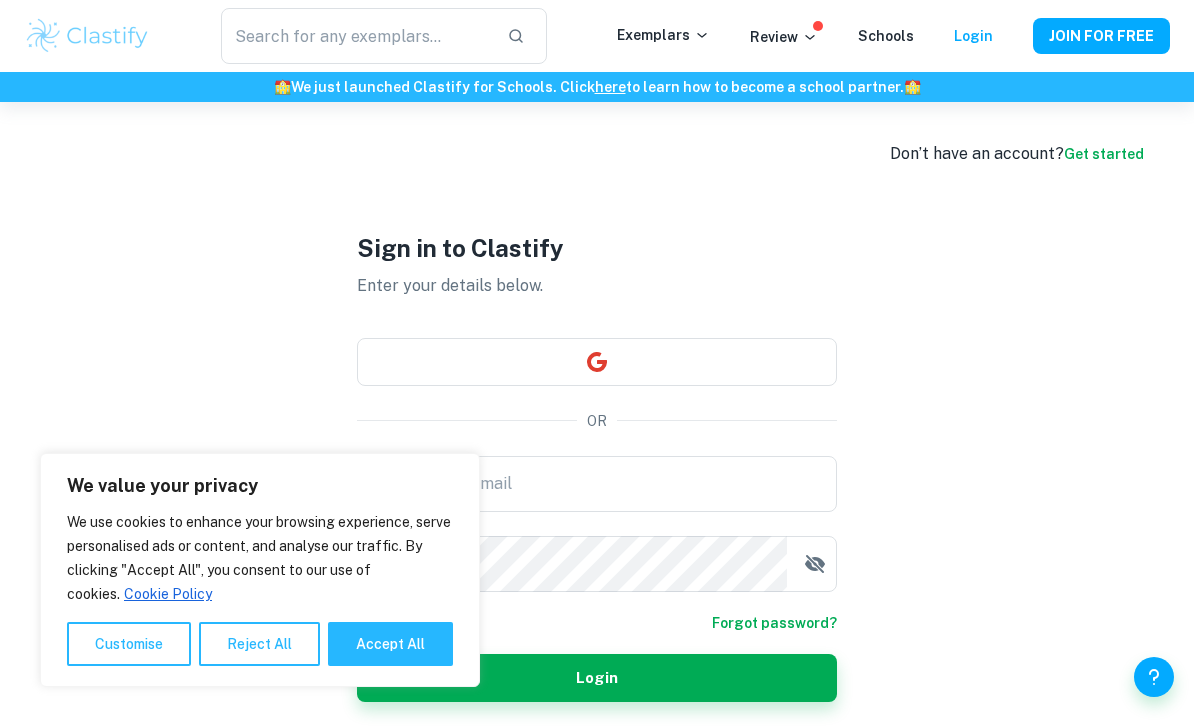 click on "Accept All" at bounding box center [390, 644] 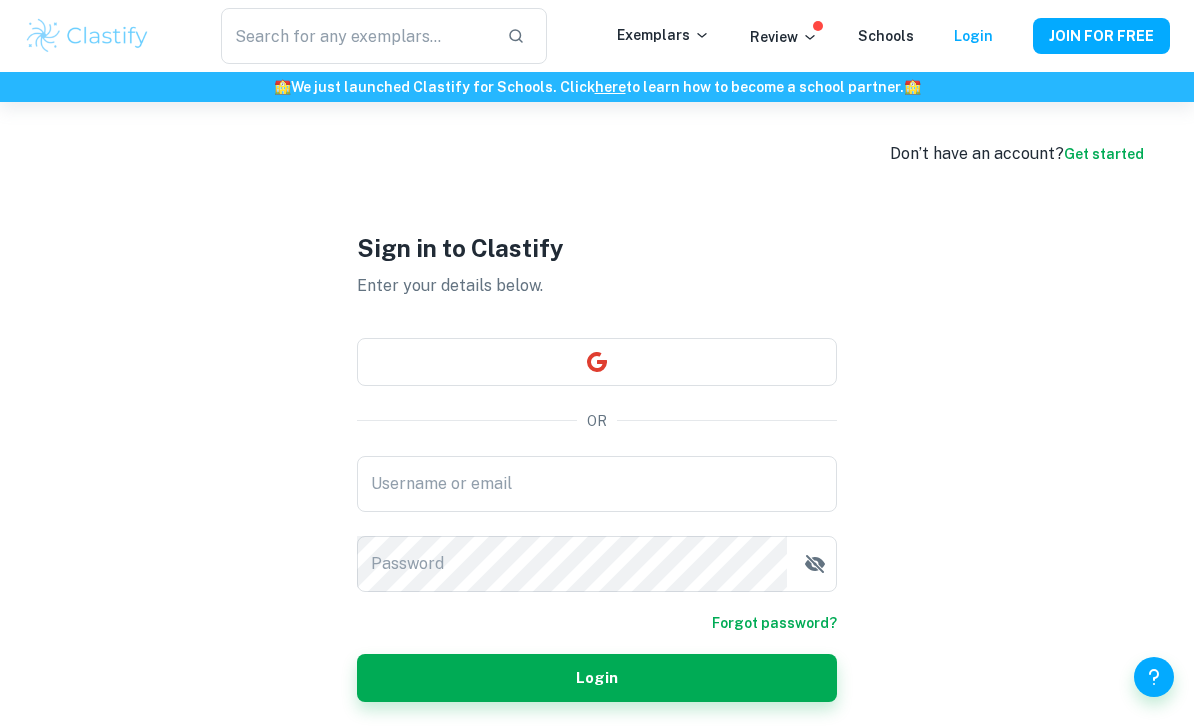click on "Sign in to Clastify Enter your details below. OR Username or email Username or email Password Password Forgot password? Login" at bounding box center (597, 465) 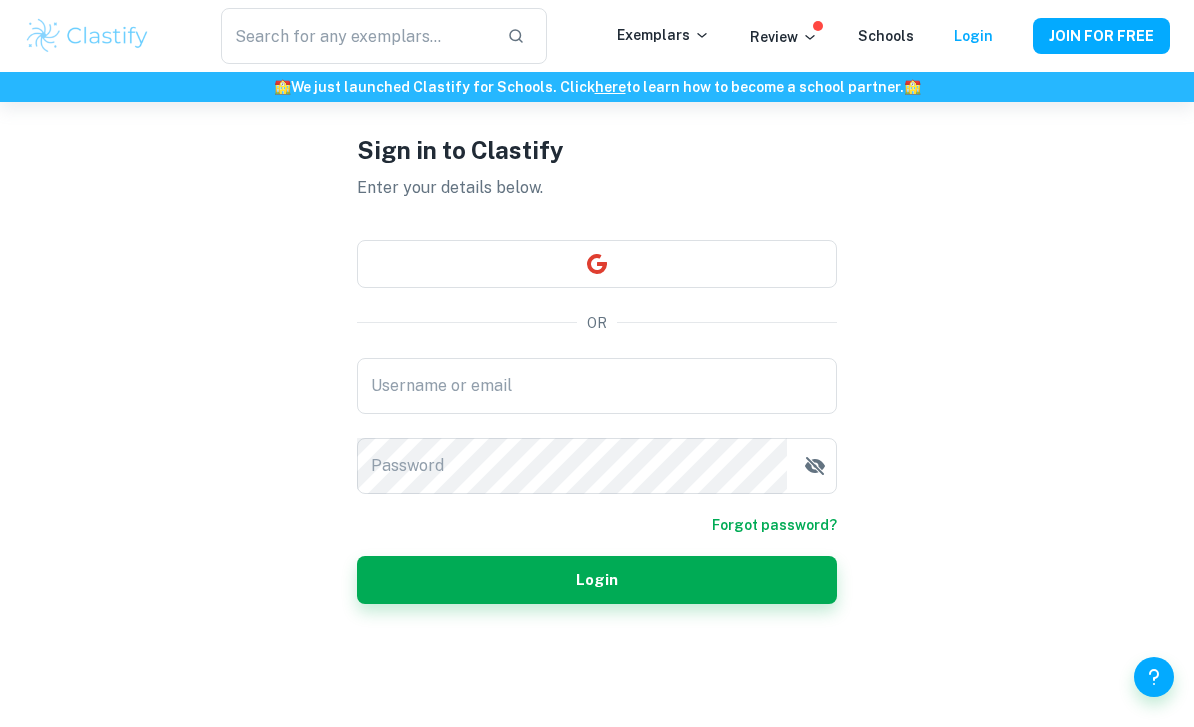 scroll, scrollTop: 102, scrollLeft: 0, axis: vertical 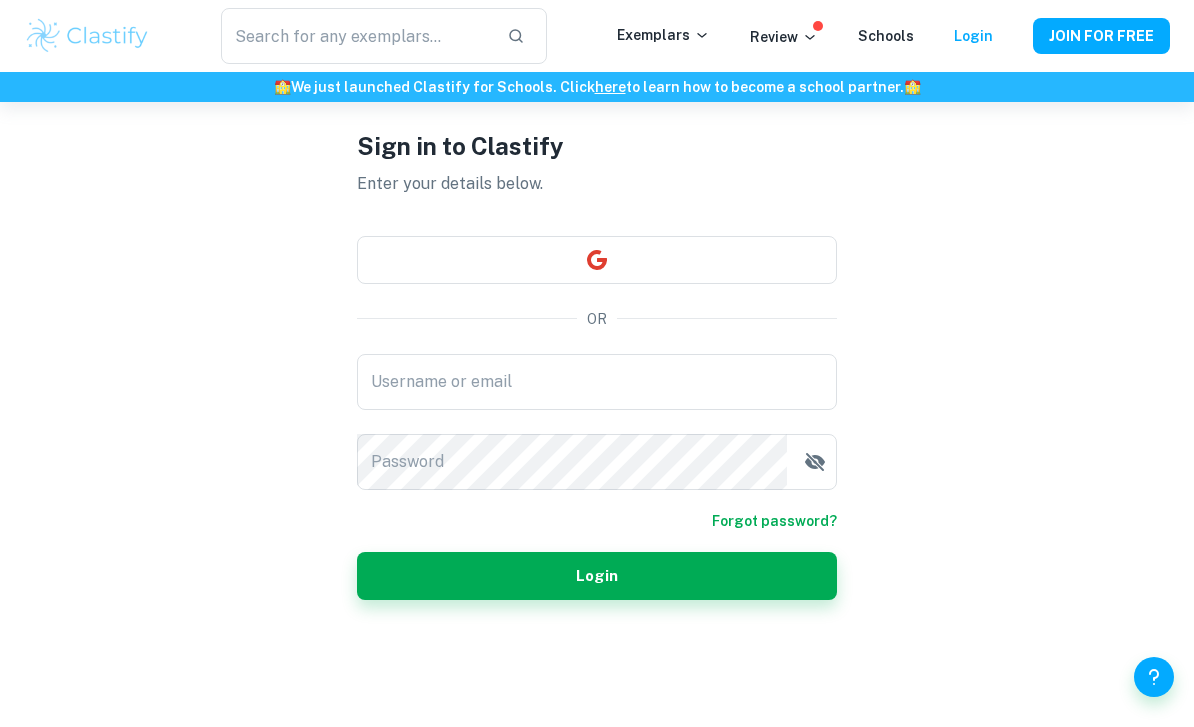 click on "Username or email" at bounding box center (597, 382) 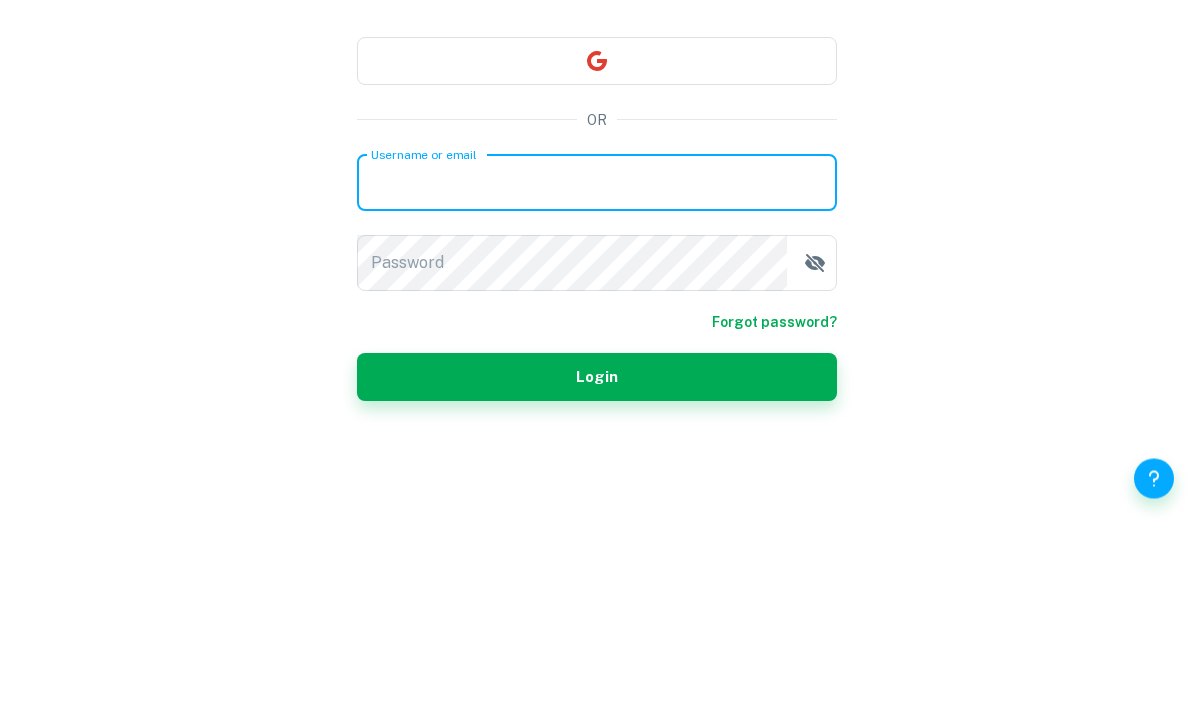 type on "yomna09ahmed@example.com" 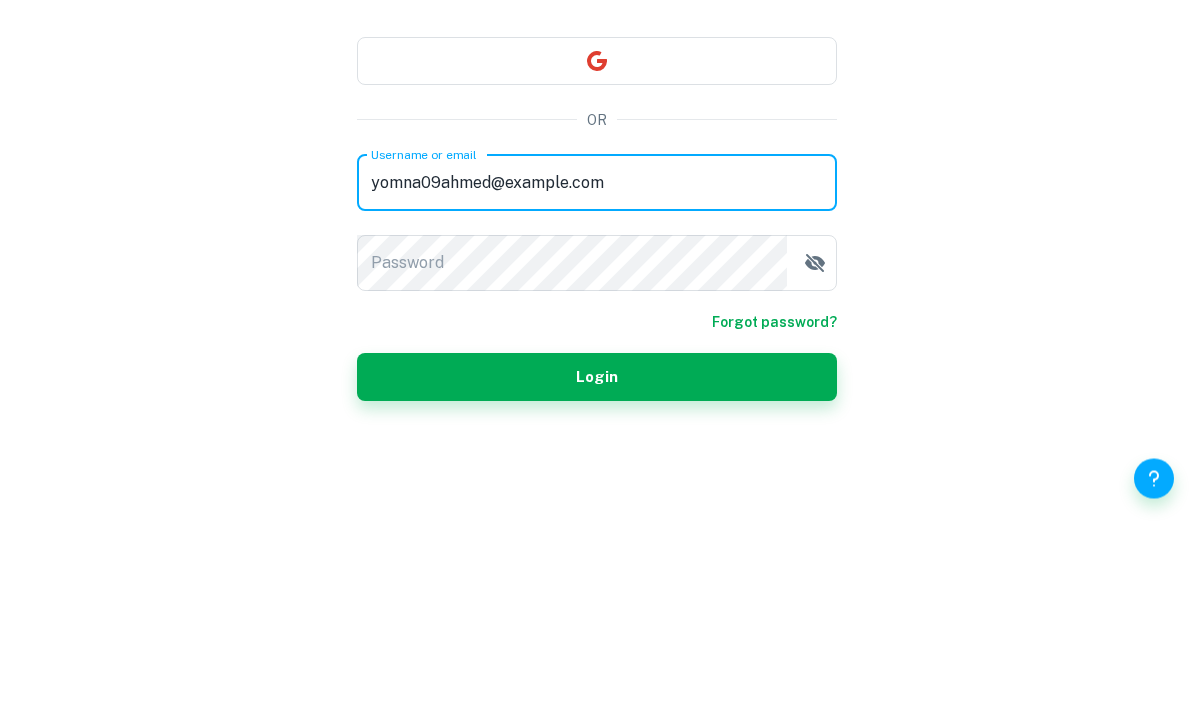 click on "Login" at bounding box center [597, 576] 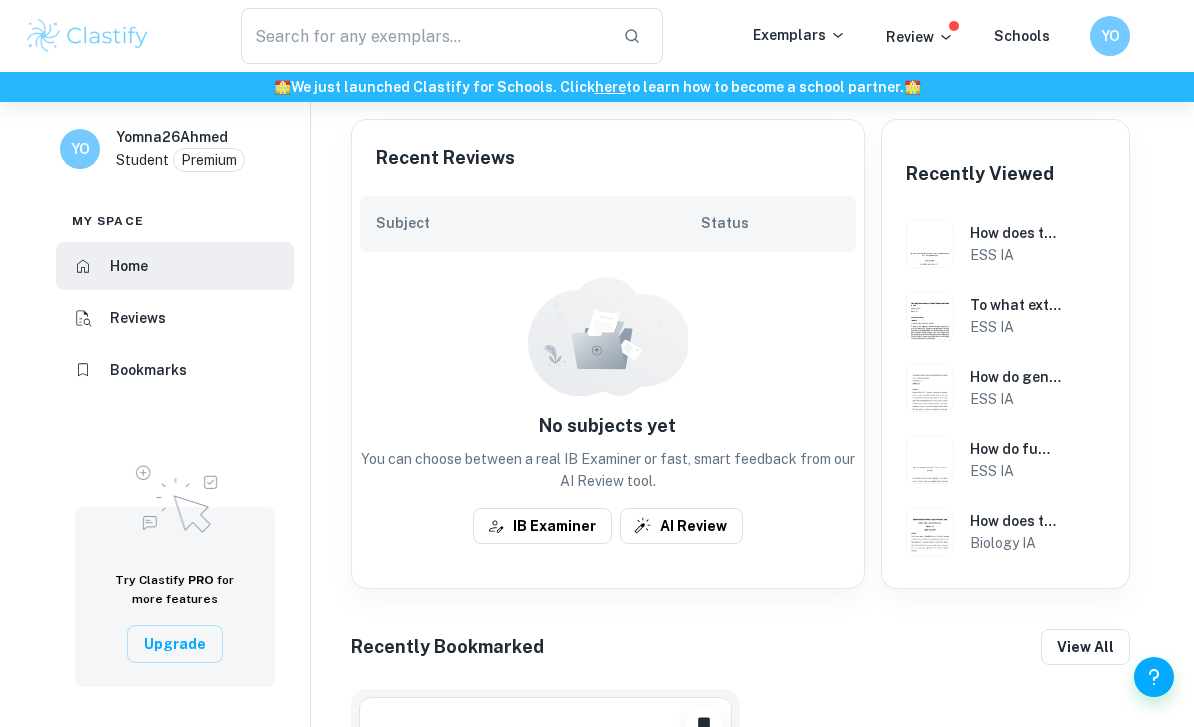 scroll, scrollTop: 495, scrollLeft: 0, axis: vertical 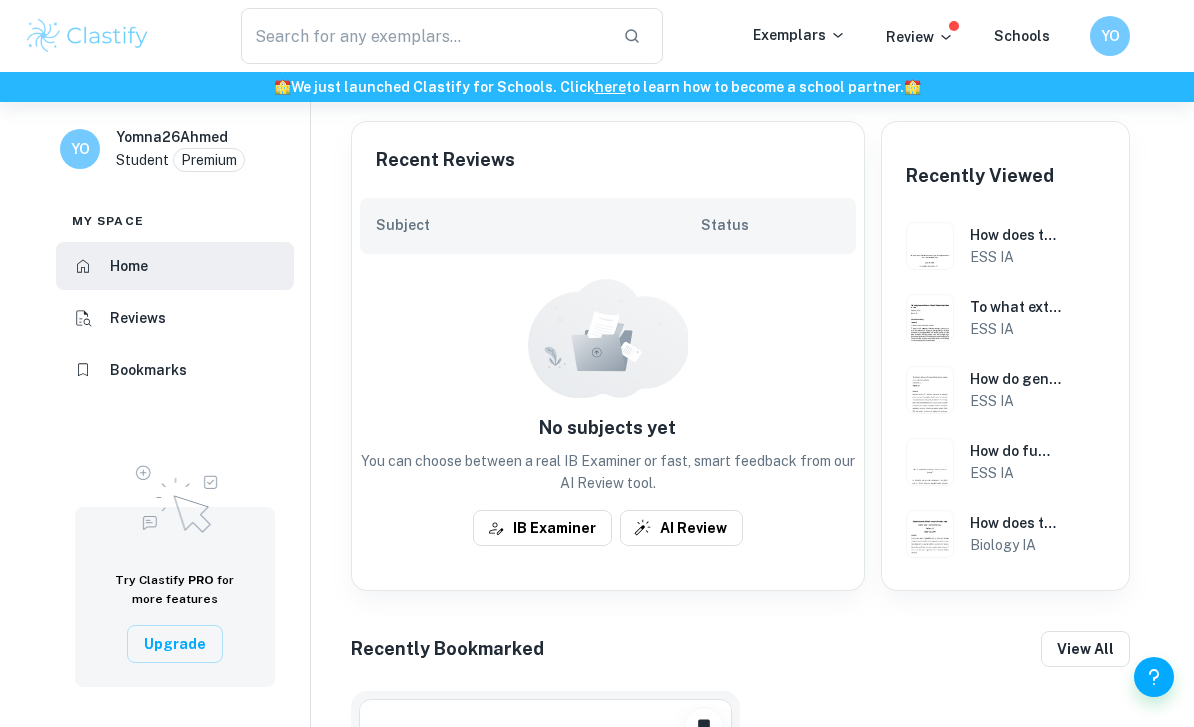 click on "Exemplars" at bounding box center (799, 35) 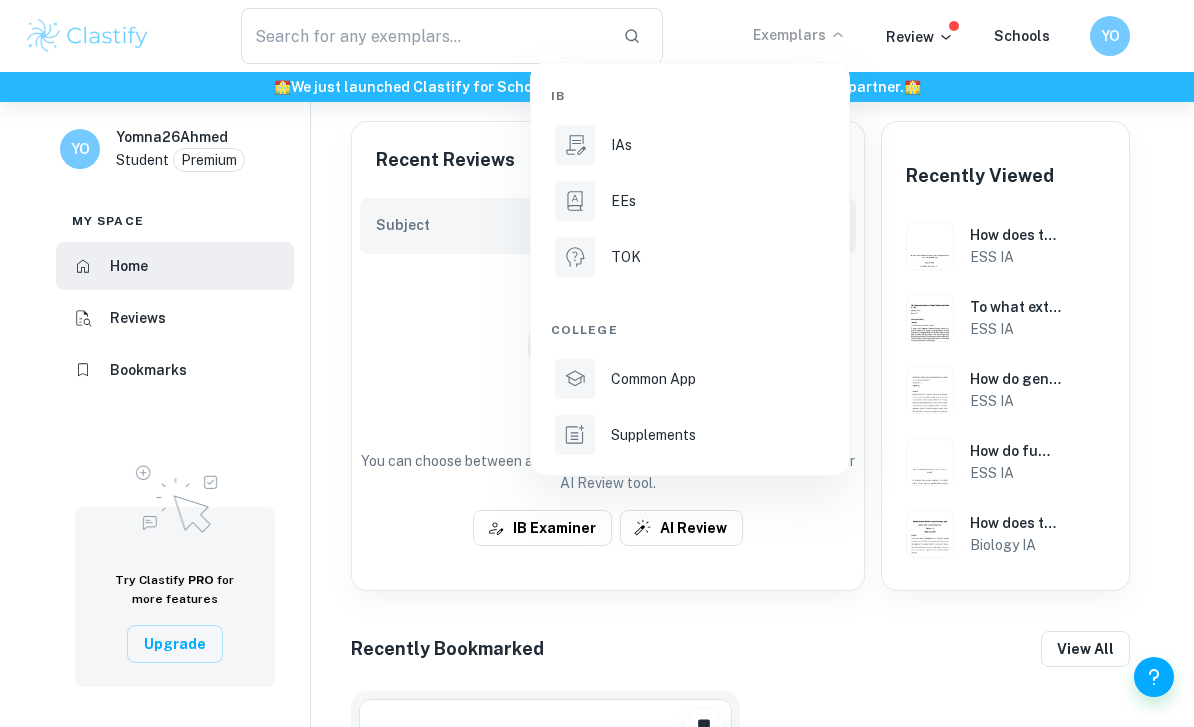 click on "EEs" at bounding box center (718, 201) 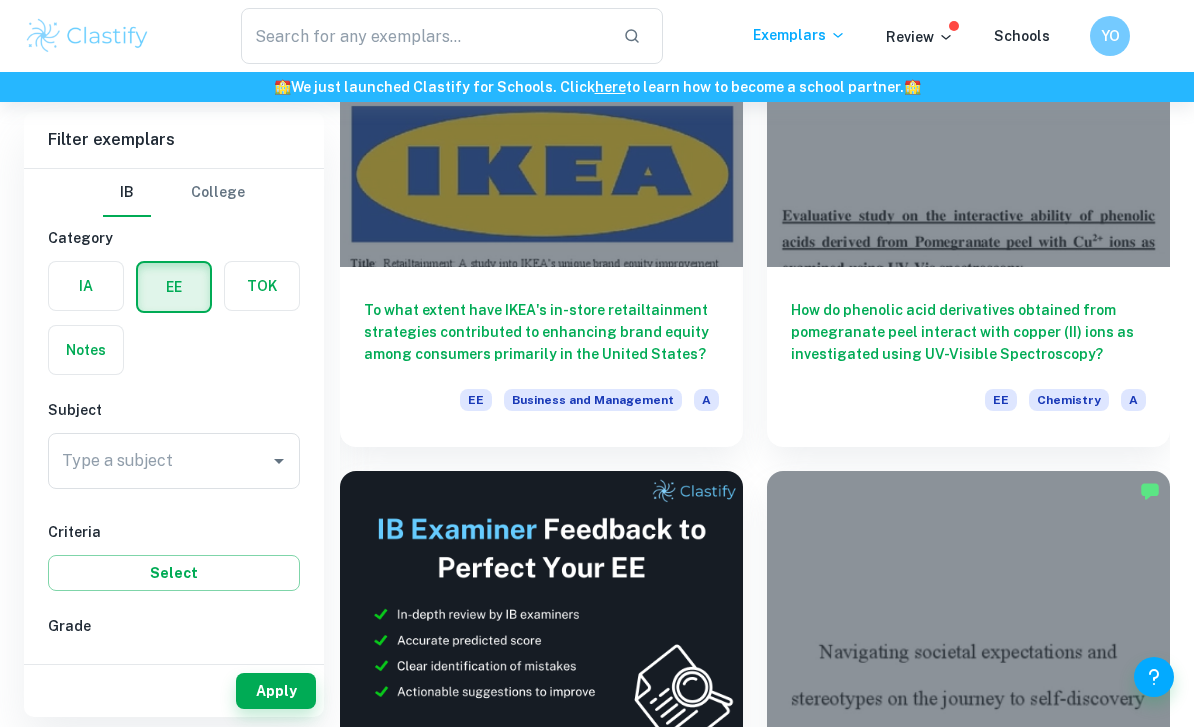 scroll, scrollTop: 291, scrollLeft: 0, axis: vertical 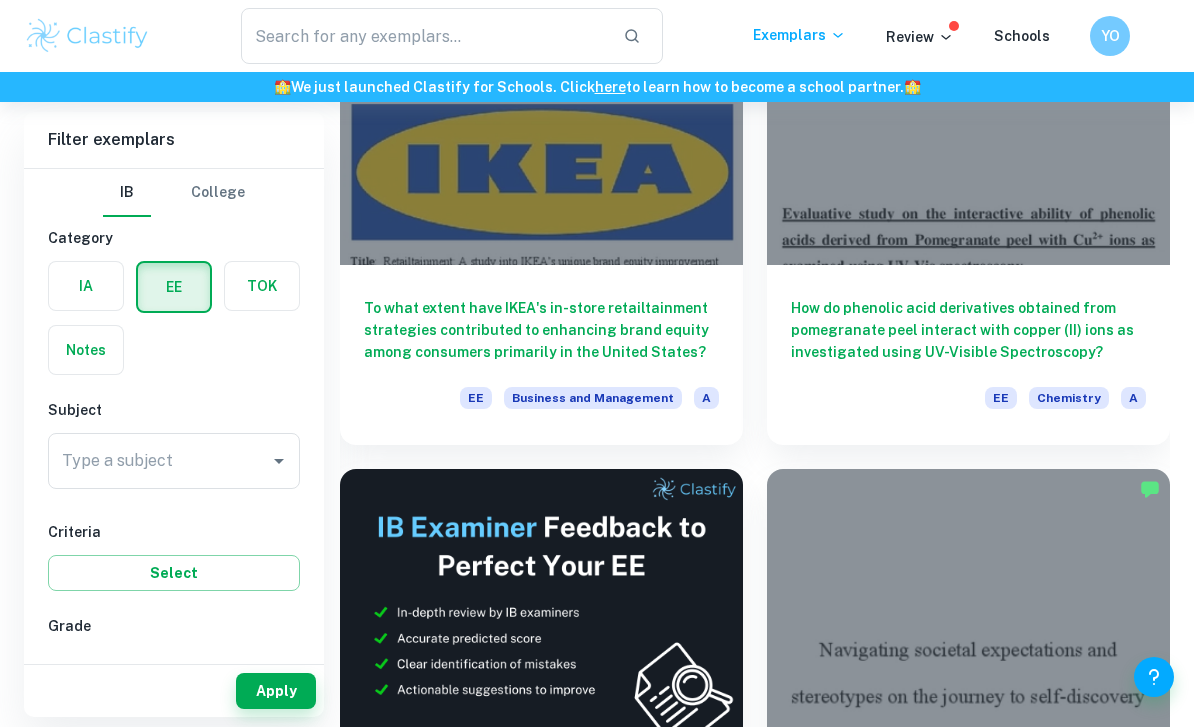 click on "Type a subject Type a subject" at bounding box center (174, 461) 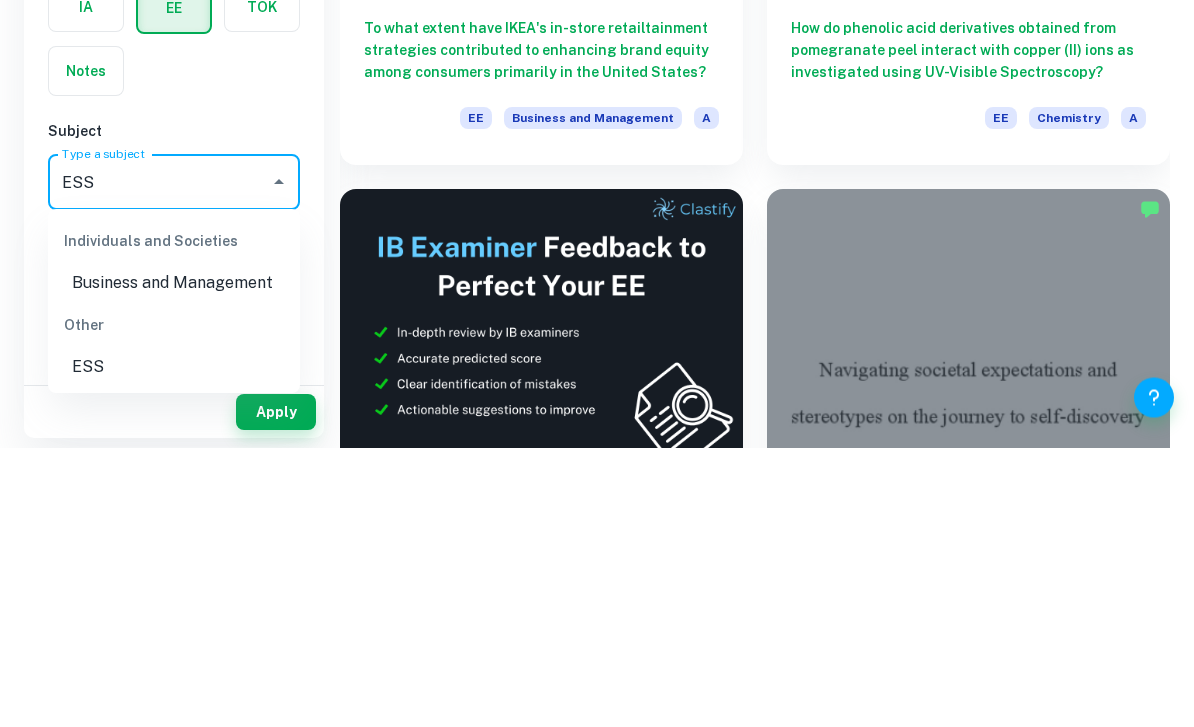 scroll, scrollTop: 571, scrollLeft: 0, axis: vertical 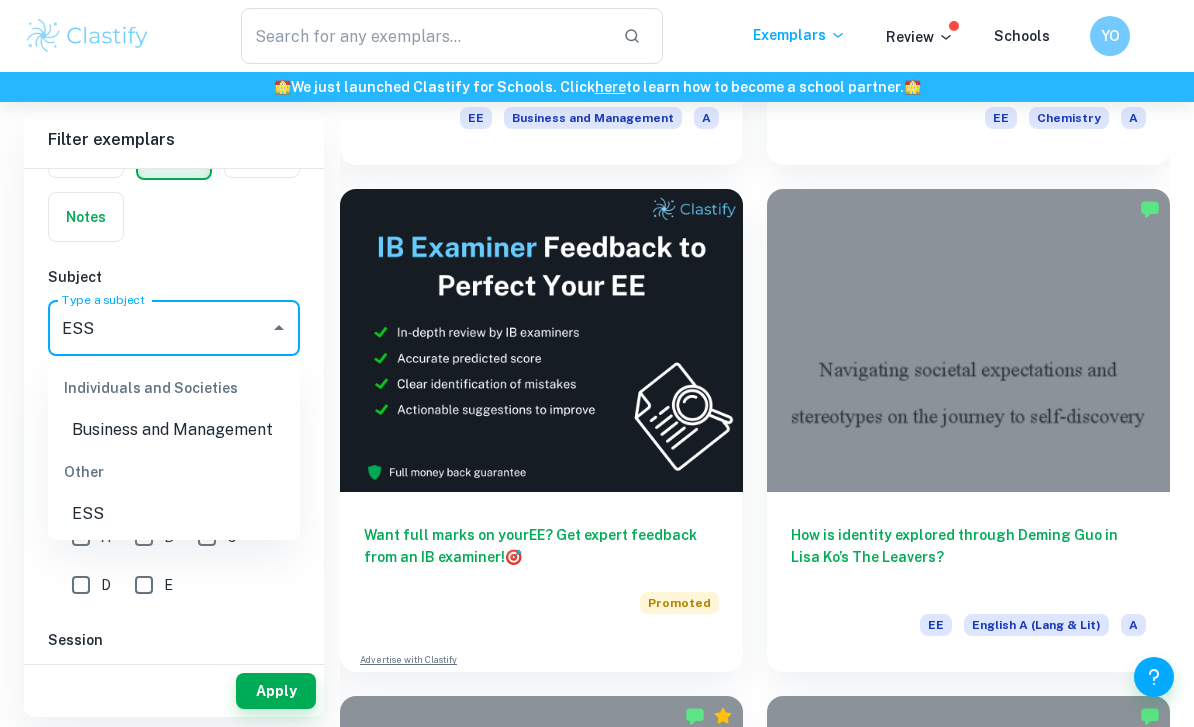 click on "ESS" at bounding box center [174, 514] 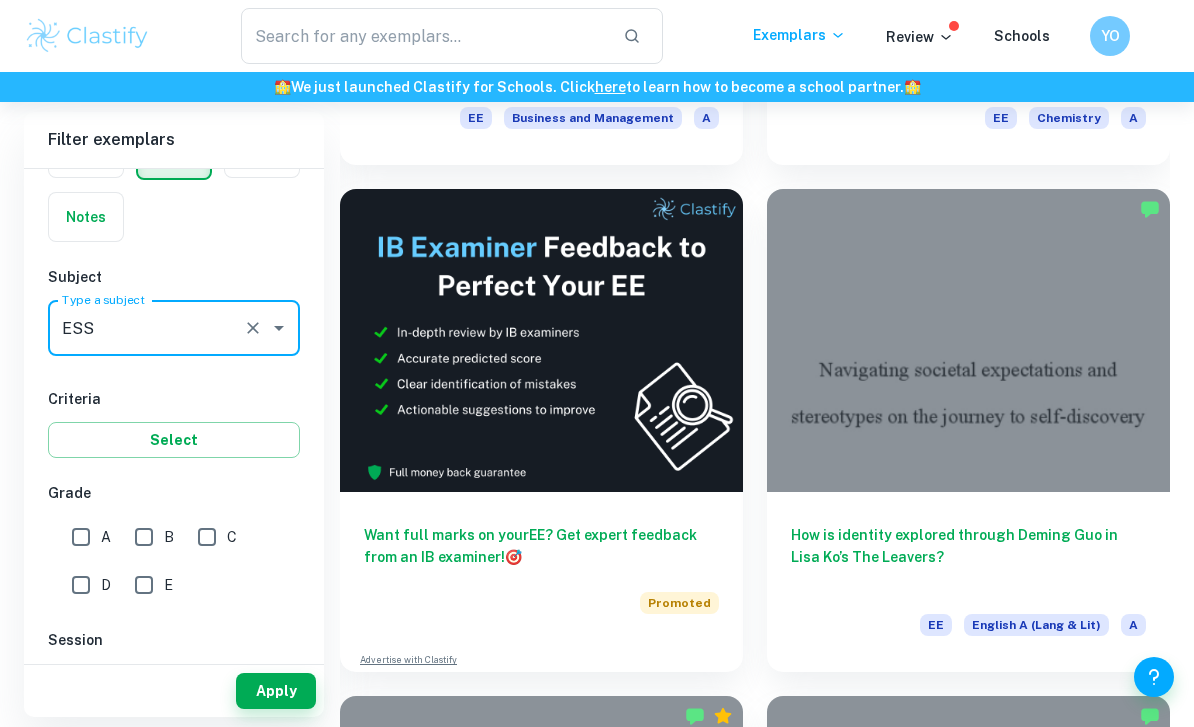 type on "ESS" 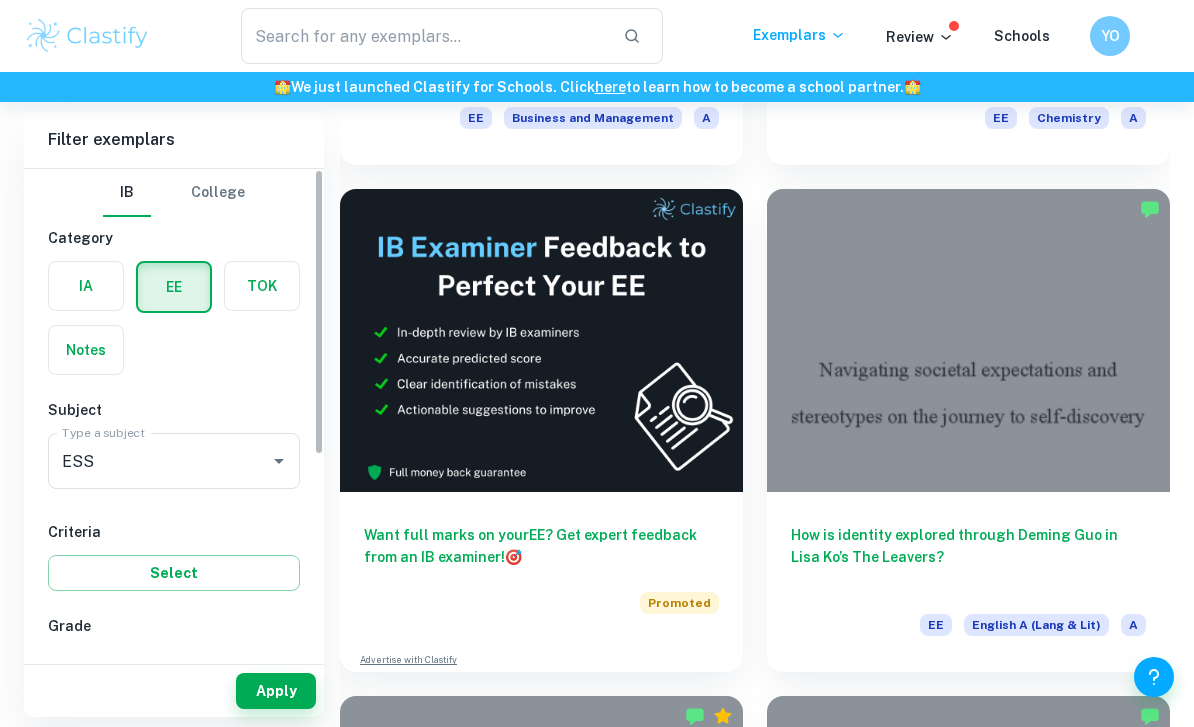 scroll, scrollTop: 0, scrollLeft: 0, axis: both 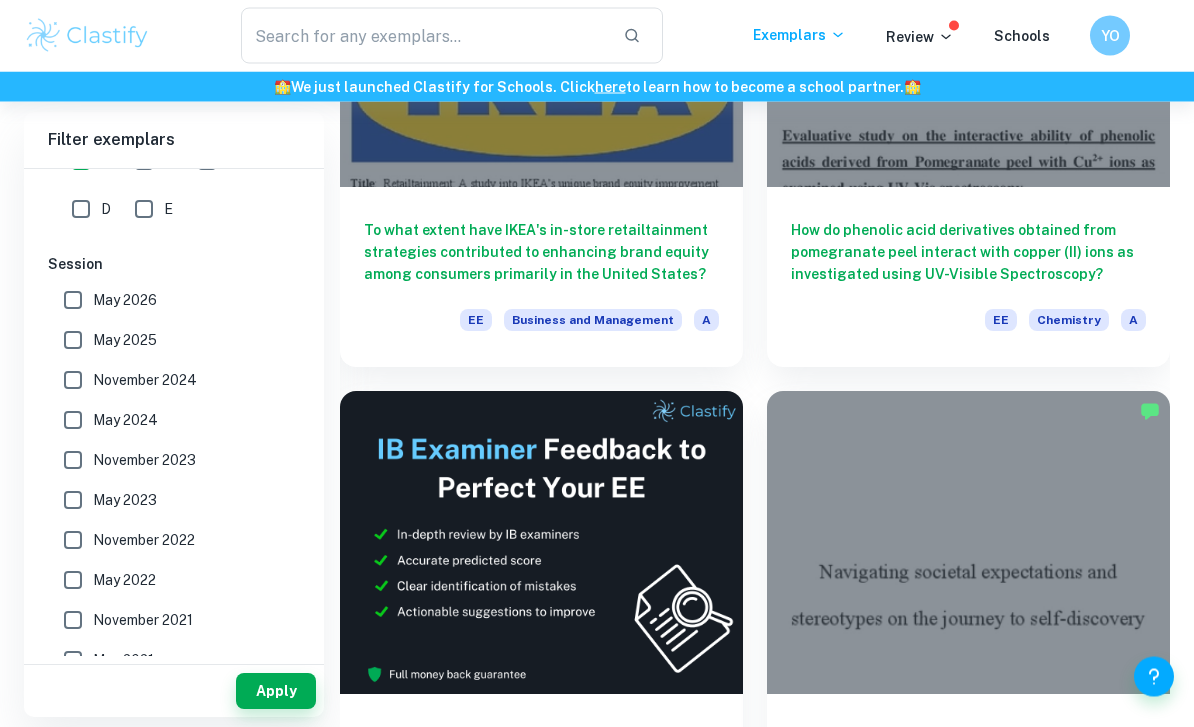 click on "May 2026" at bounding box center [73, 300] 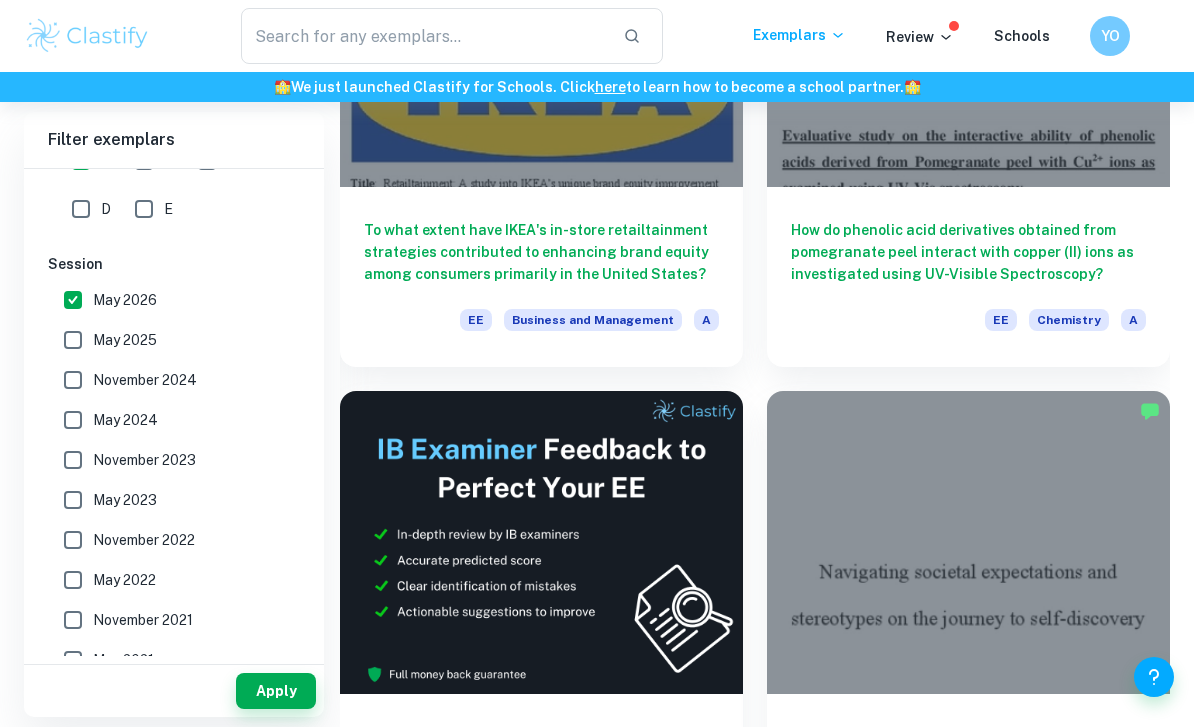 click on "May 2025" at bounding box center [73, 340] 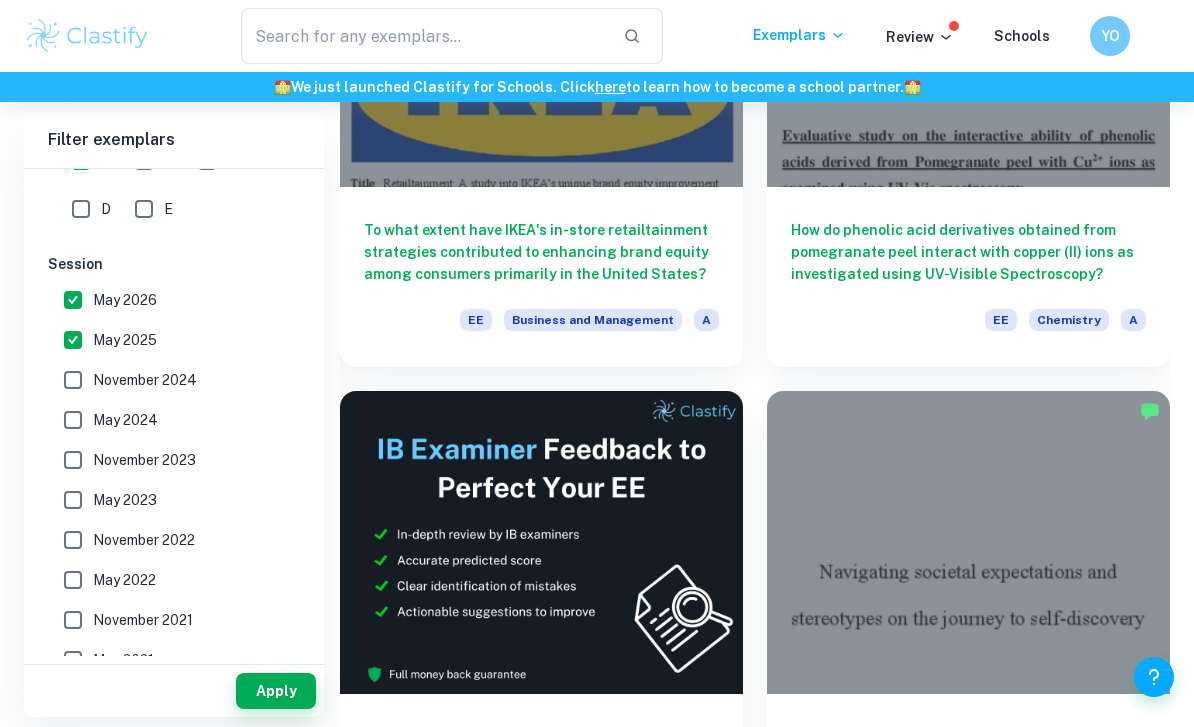 click on "May 2026" at bounding box center [73, 300] 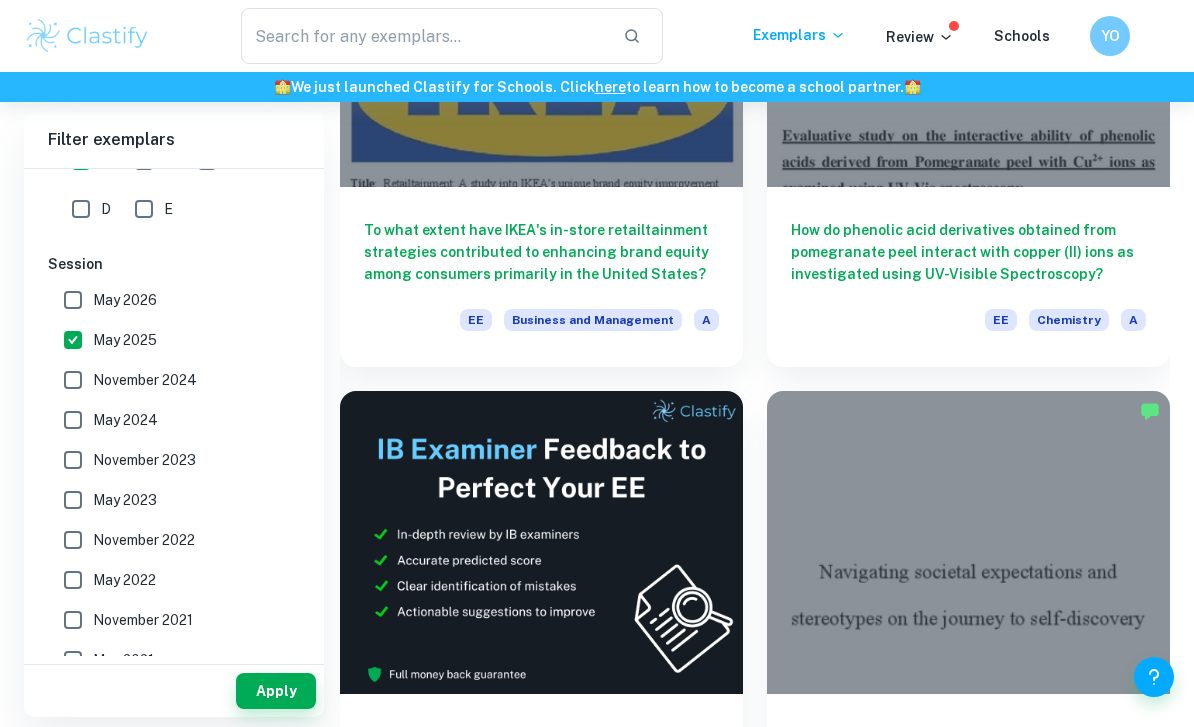 click on "May 2026" at bounding box center (73, 300) 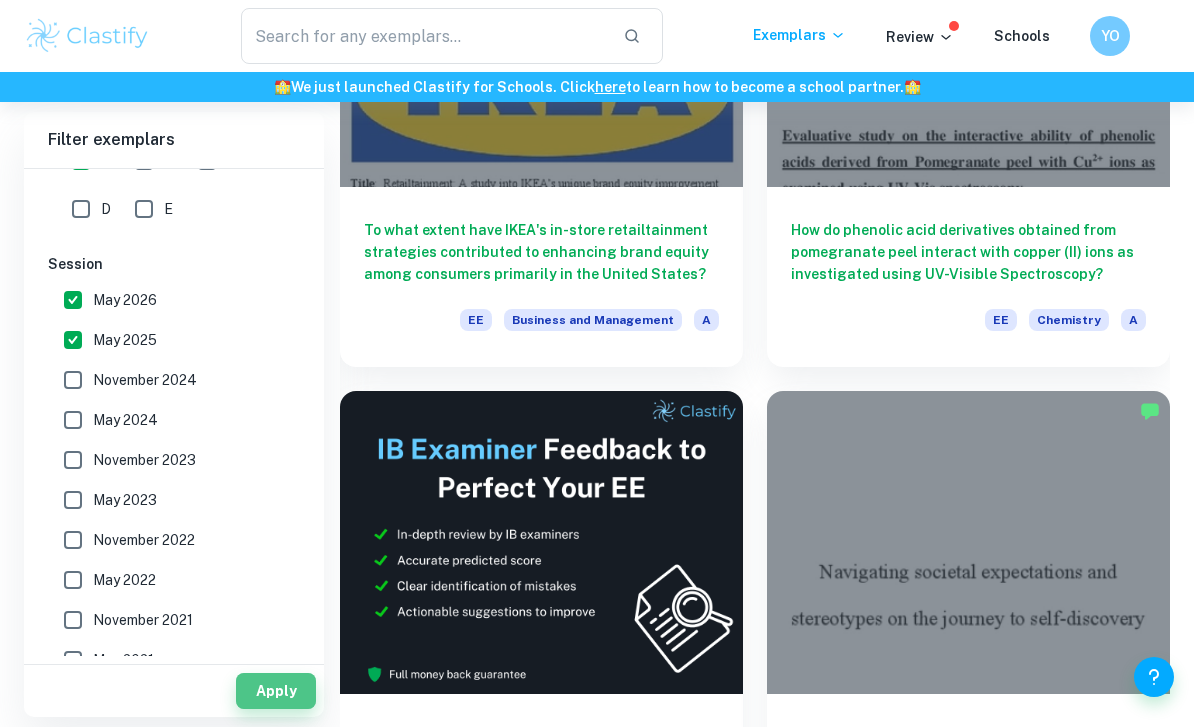 click on "Apply" at bounding box center (276, 691) 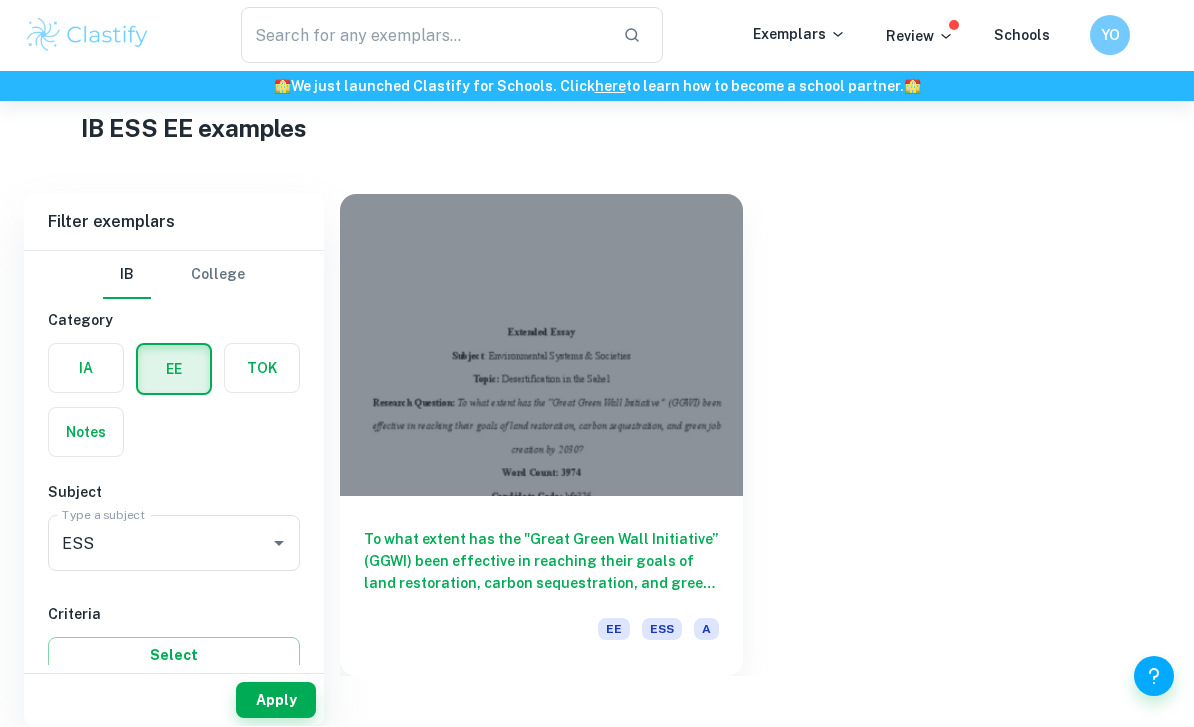 scroll, scrollTop: 38, scrollLeft: 0, axis: vertical 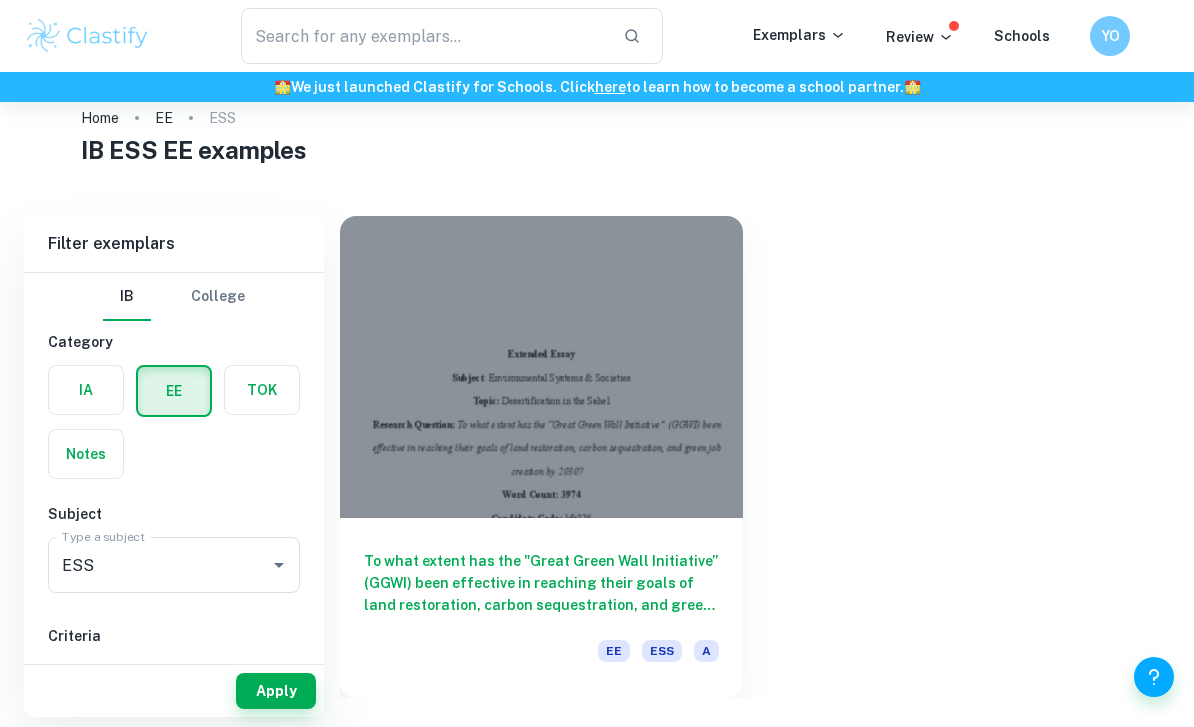 click on "Home EE ESS IB ESS EE examples Filter Filter exemplars IB College Category IA EE TOK Notes Subject Type a subject ESS Type a subject Criteria Select Grade A B C D E Session May [YEAR] May [YEAR] November [YEAR] May [YEAR] November [YEAR] May [YEAR] November [YEAR] May [YEAR] November [YEAR] May [YEAR] November [YEAR] May [YEAR] Other   Apply Filter exemplars IB College Category IA EE TOK Notes Subject Type a subject ESS Type a subject Criteria Select Grade A B C D E Session May [YEAR] May [YEAR] November [YEAR] May [YEAR] November [YEAR] May [YEAR] November [YEAR] May [YEAR] November [YEAR] May [YEAR] November [YEAR] May [YEAR] Other   Apply   To what extent has the "Great Green Wall Initiative” (GGWI) been effective in reaching their goals of land restoration, carbon sequestration, and green job creation by [YEAR]? EE ESS A" at bounding box center [597, 390] 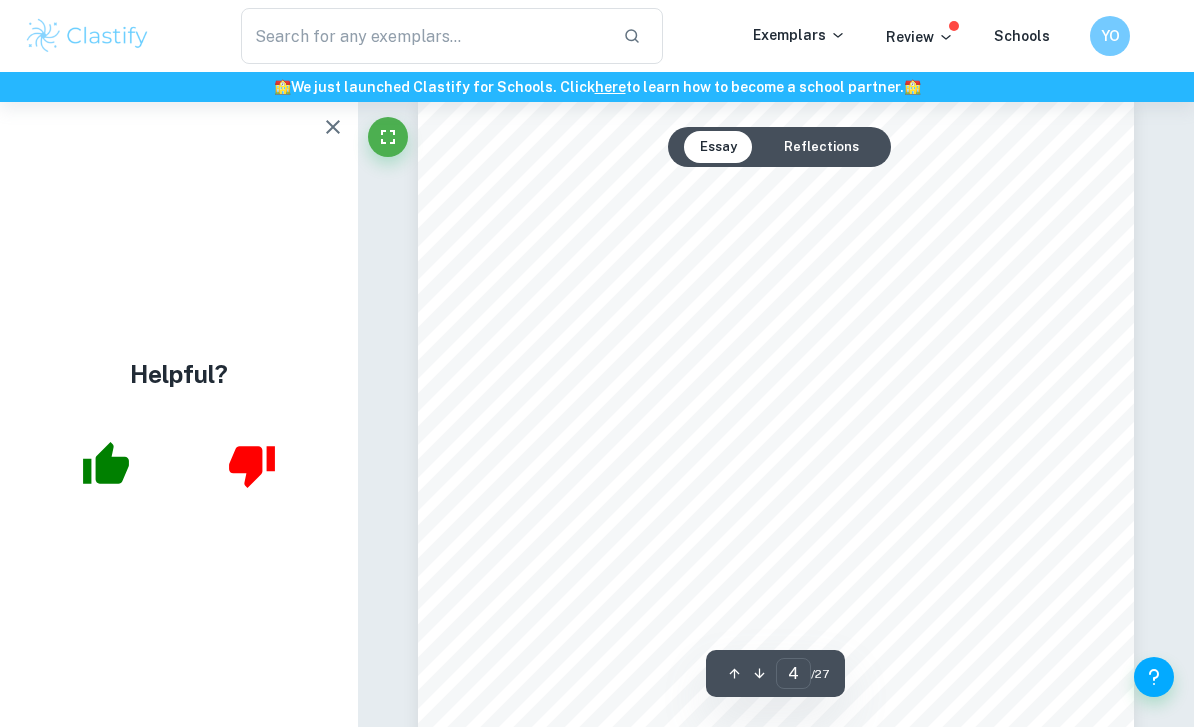 scroll, scrollTop: 2953, scrollLeft: 0, axis: vertical 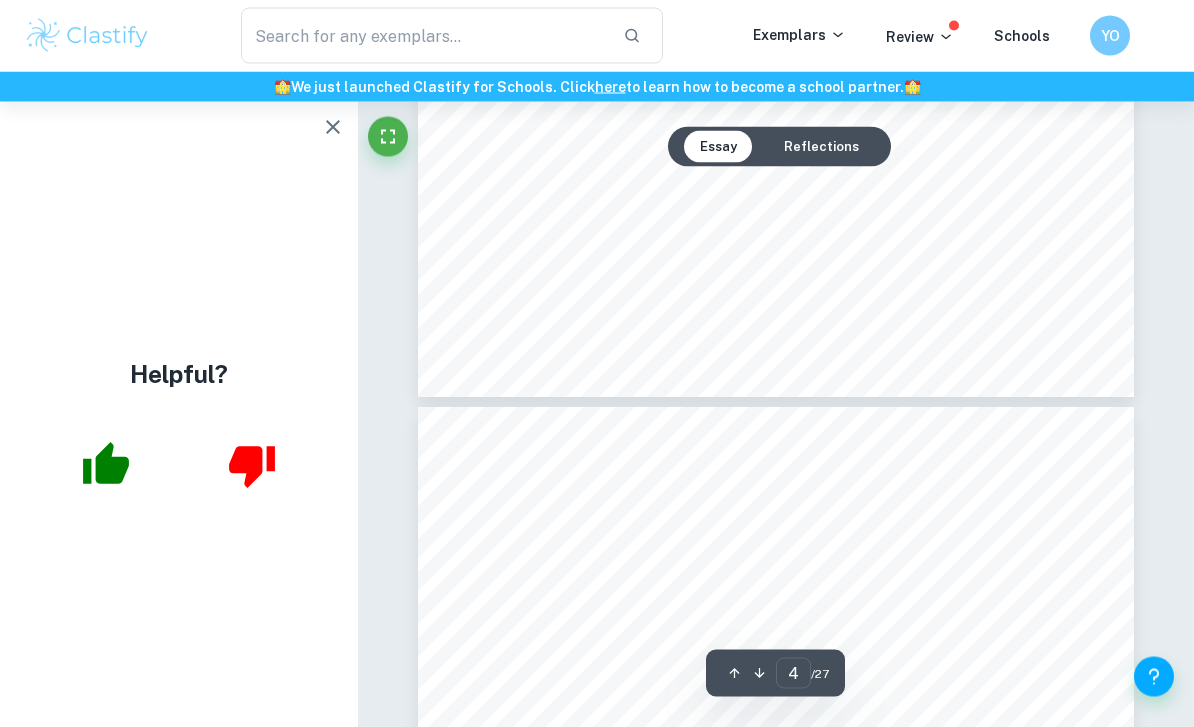 type on "5" 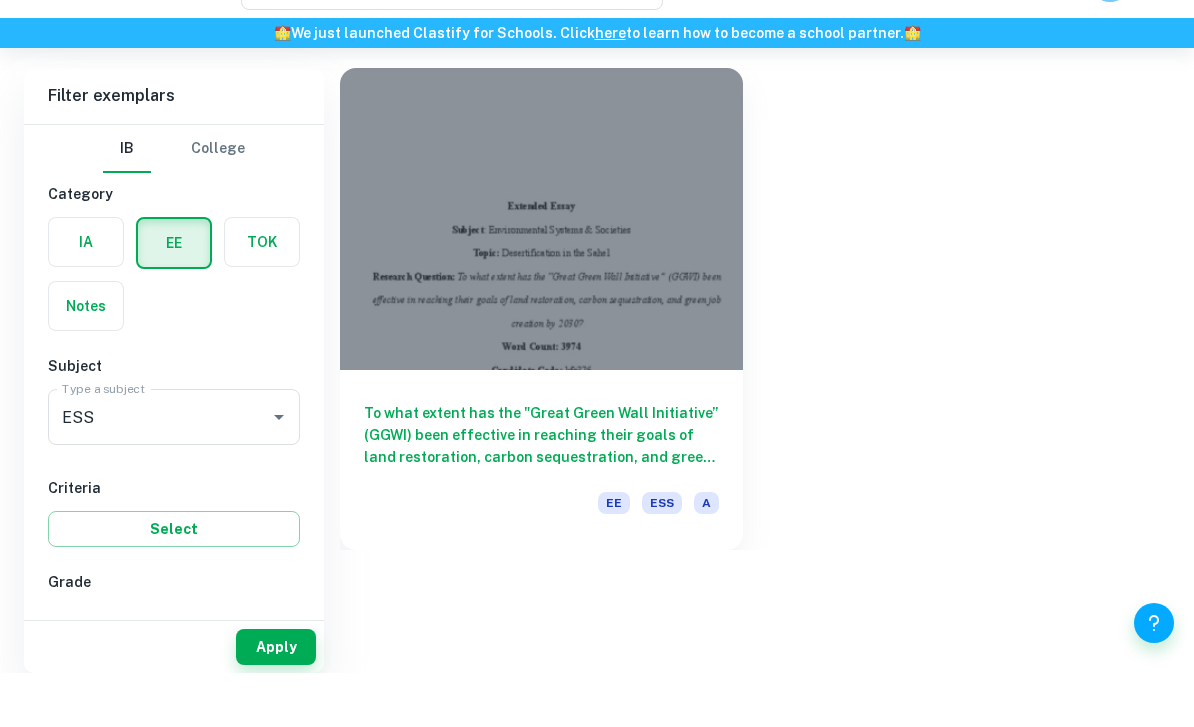 scroll, scrollTop: 0, scrollLeft: 0, axis: both 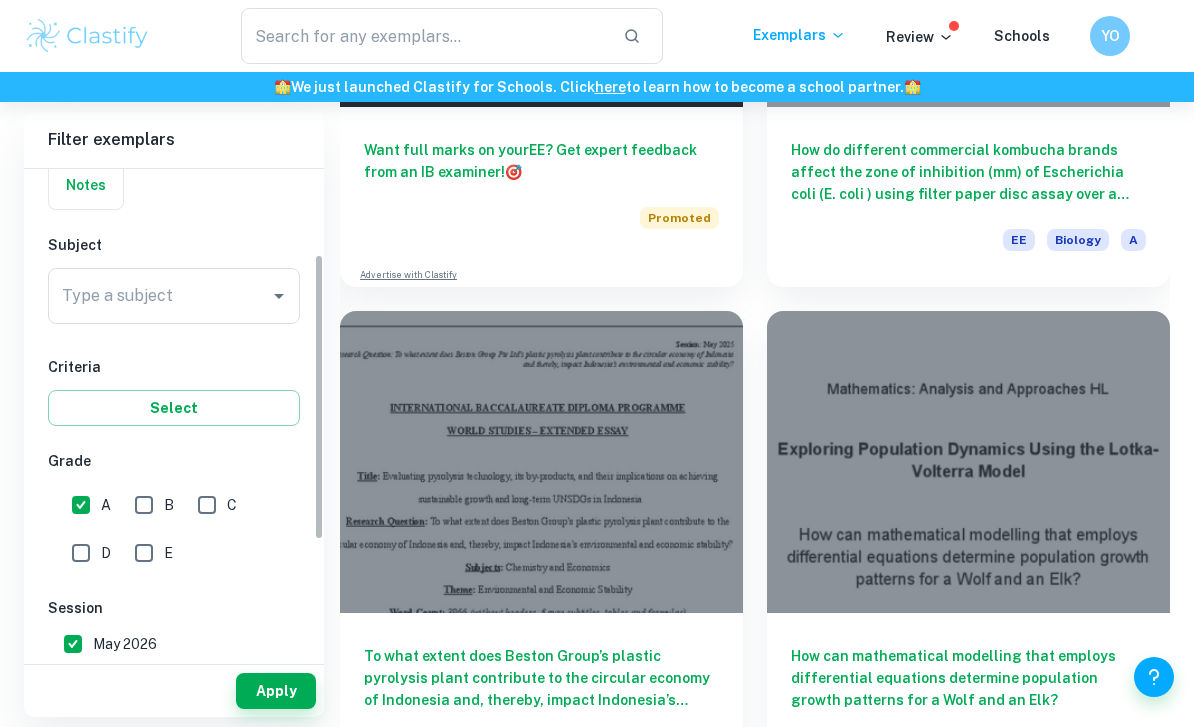 click on "Type a subject Type a subject" at bounding box center (174, 296) 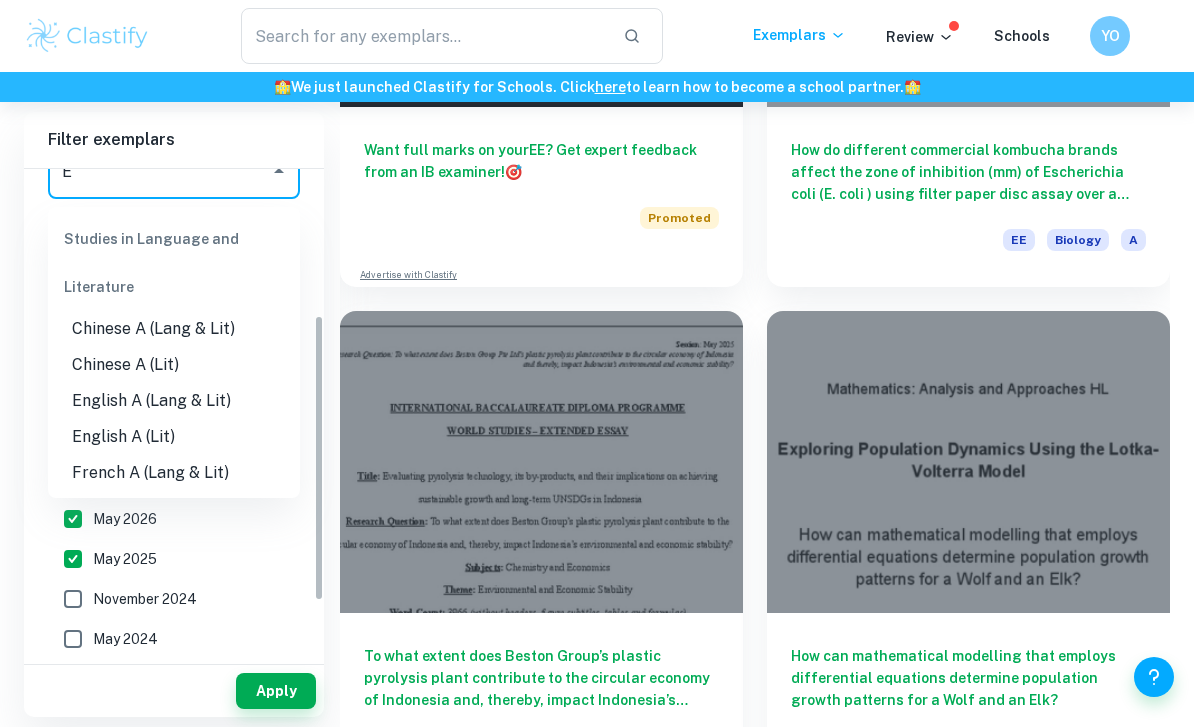 scroll, scrollTop: 282, scrollLeft: 0, axis: vertical 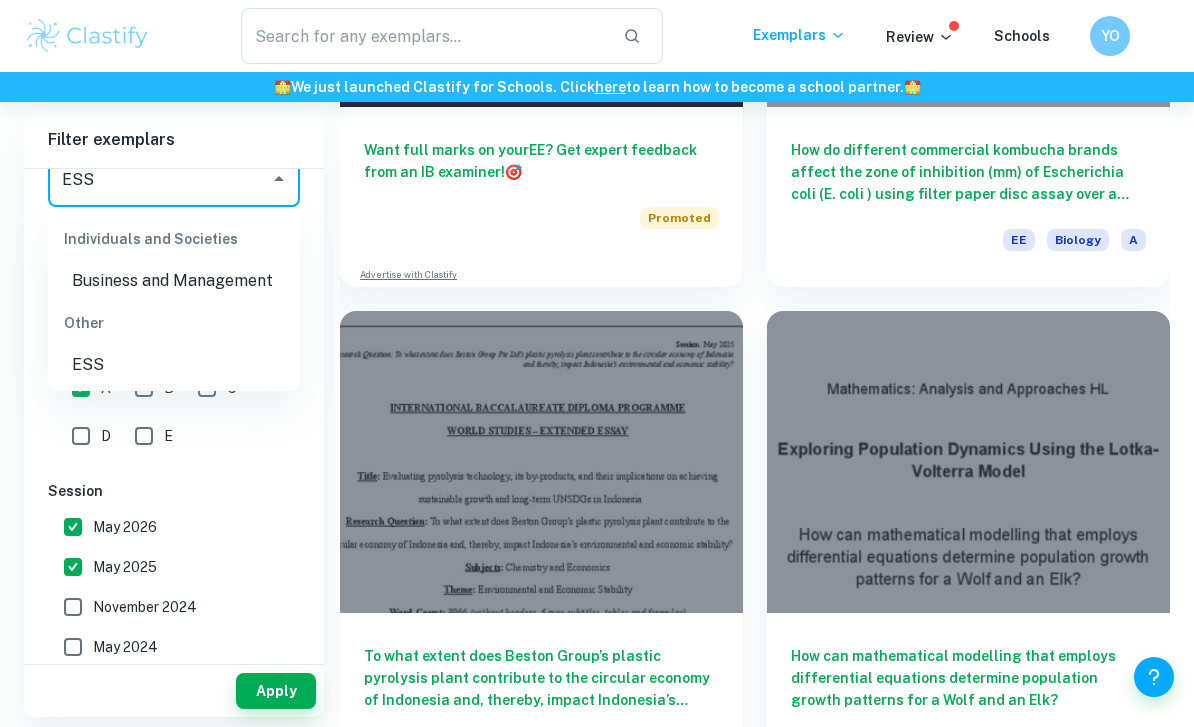 click on "ESS" at bounding box center [174, 365] 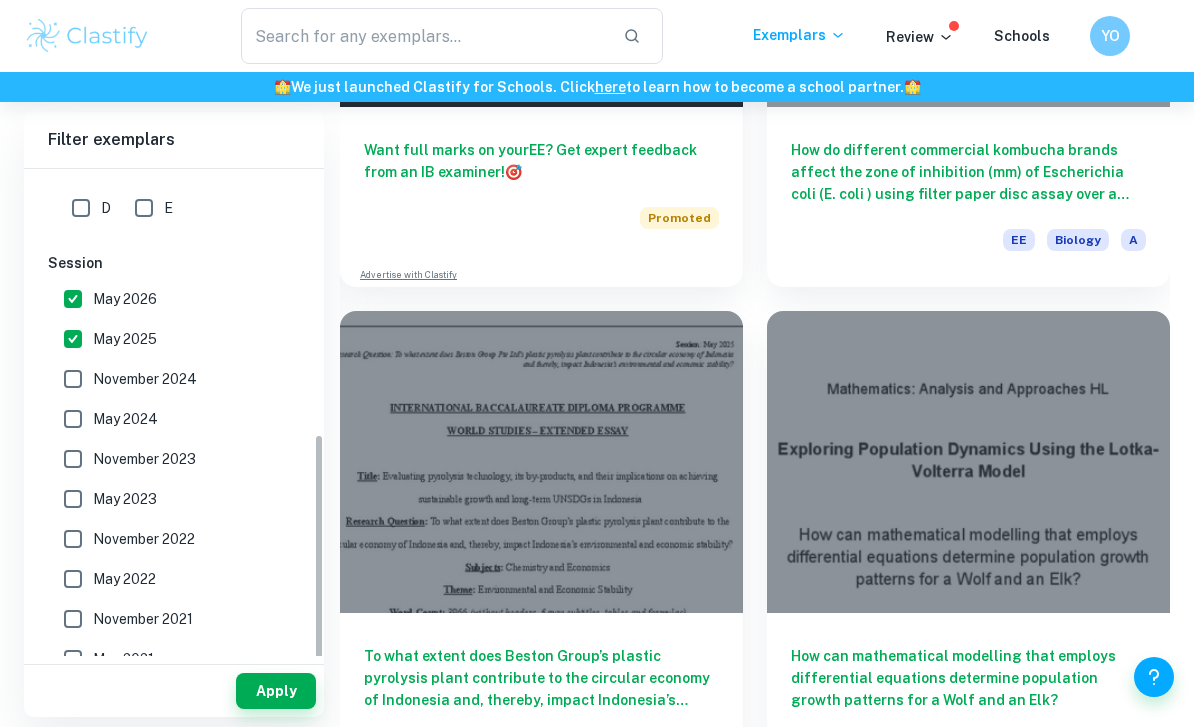type on "ESS" 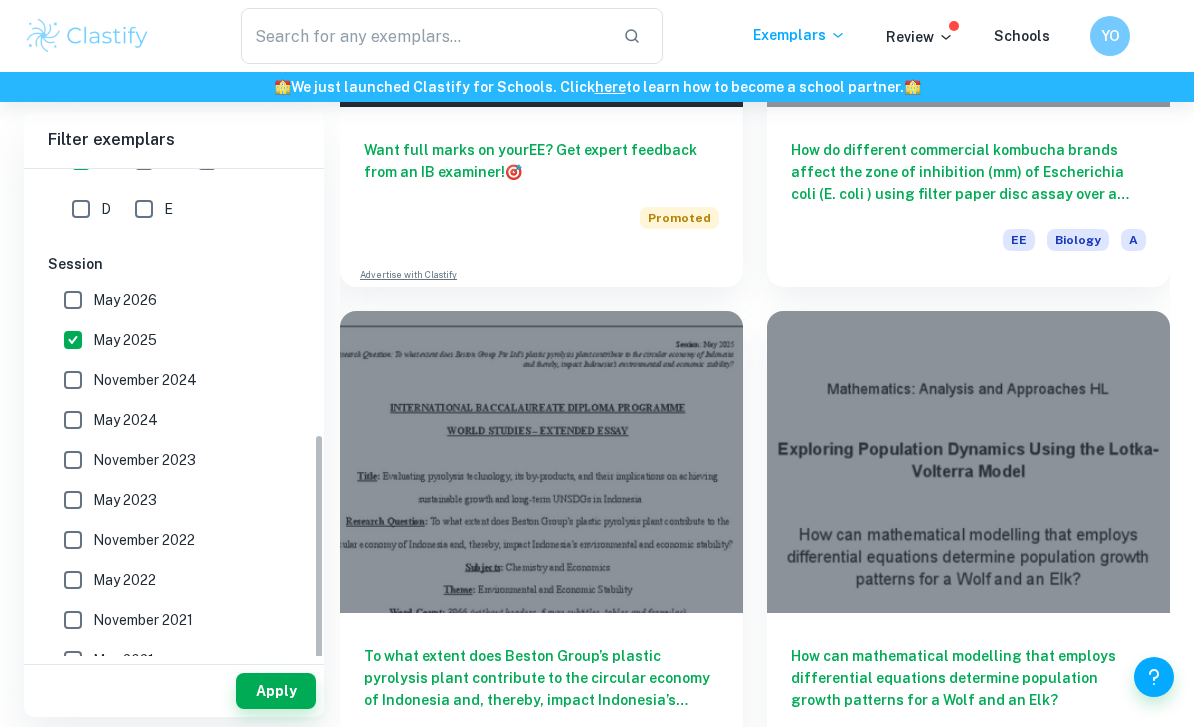 click on "May 2025" at bounding box center (73, 340) 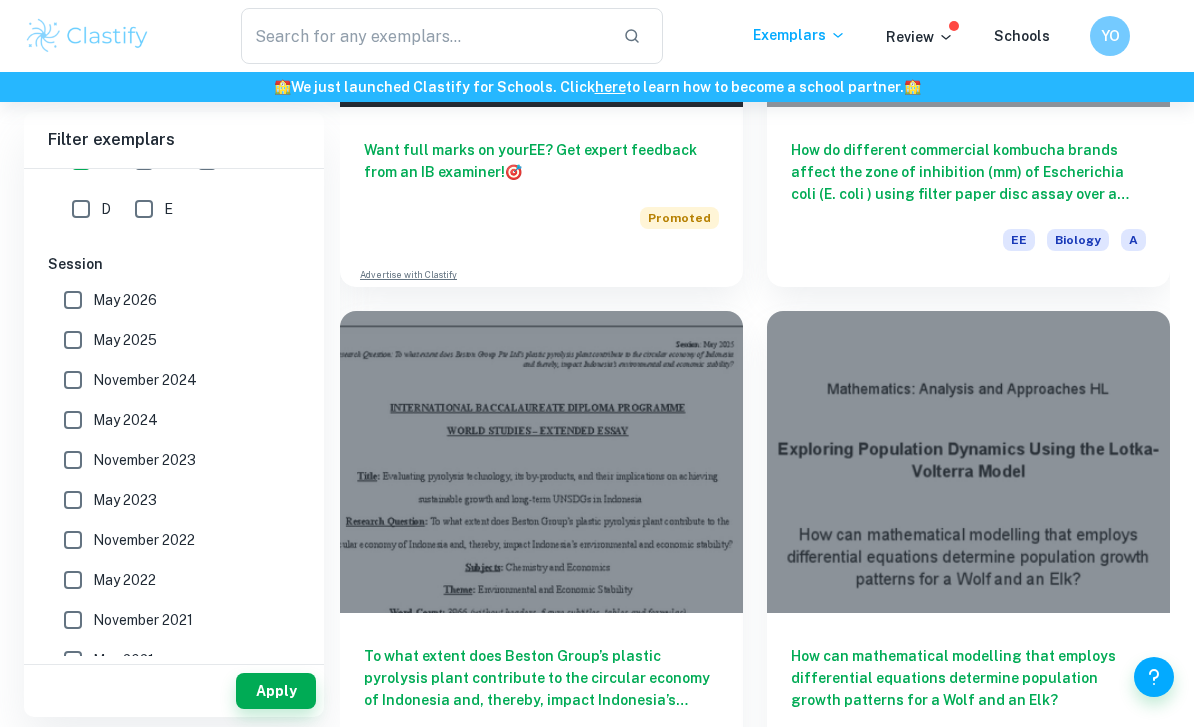 click on "Apply" at bounding box center (276, 691) 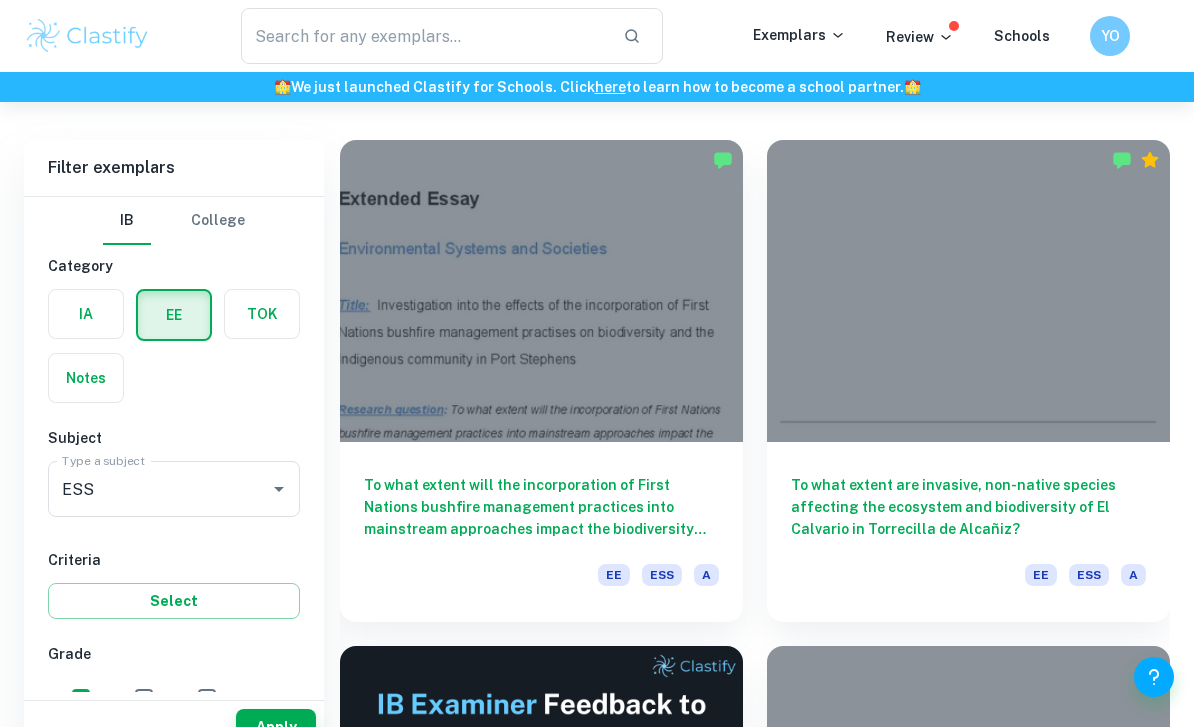 scroll, scrollTop: 112, scrollLeft: 0, axis: vertical 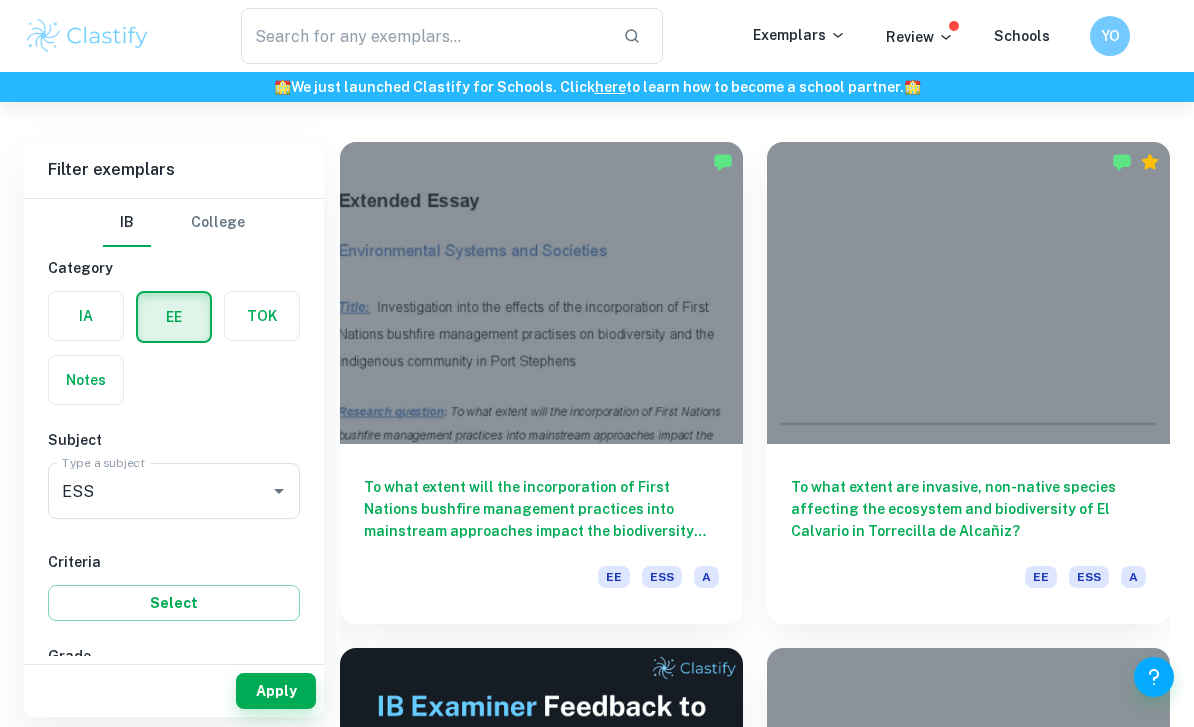 click on "To what extent will the incorporation of First Nations bushfire management practices into mainstream approaches impact the biodiversity and the Indigenous community in Port Stephens, Australia?" at bounding box center [541, 509] 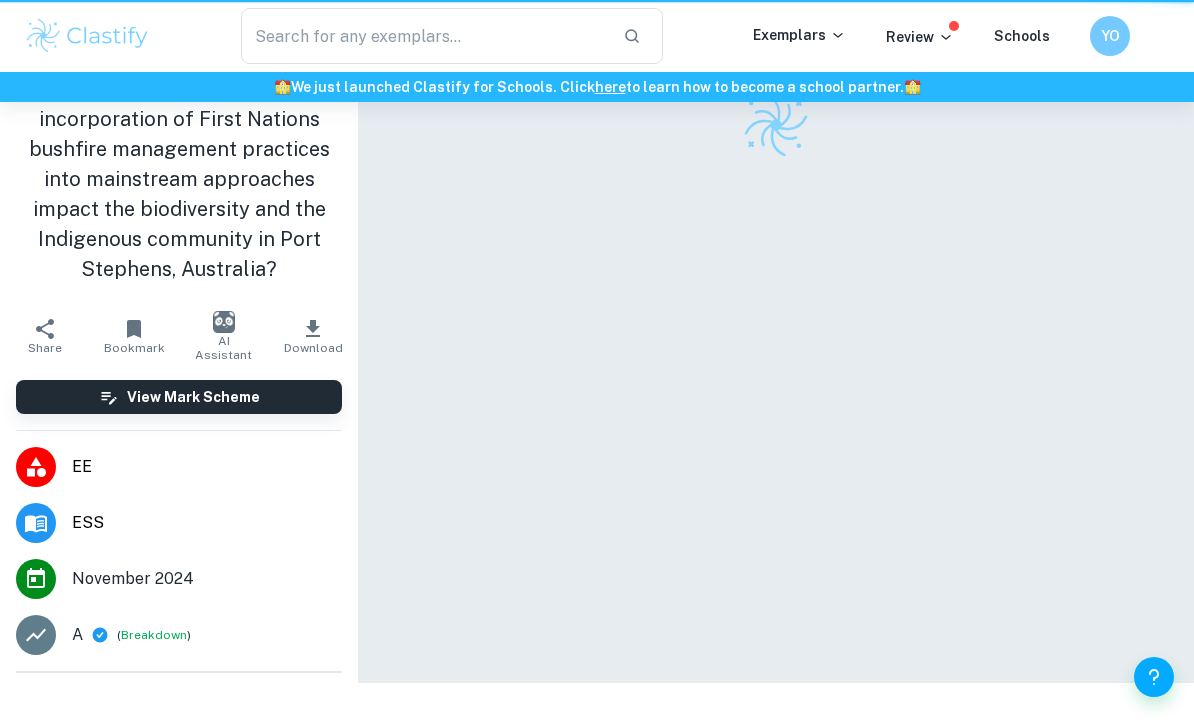 scroll, scrollTop: 0, scrollLeft: 0, axis: both 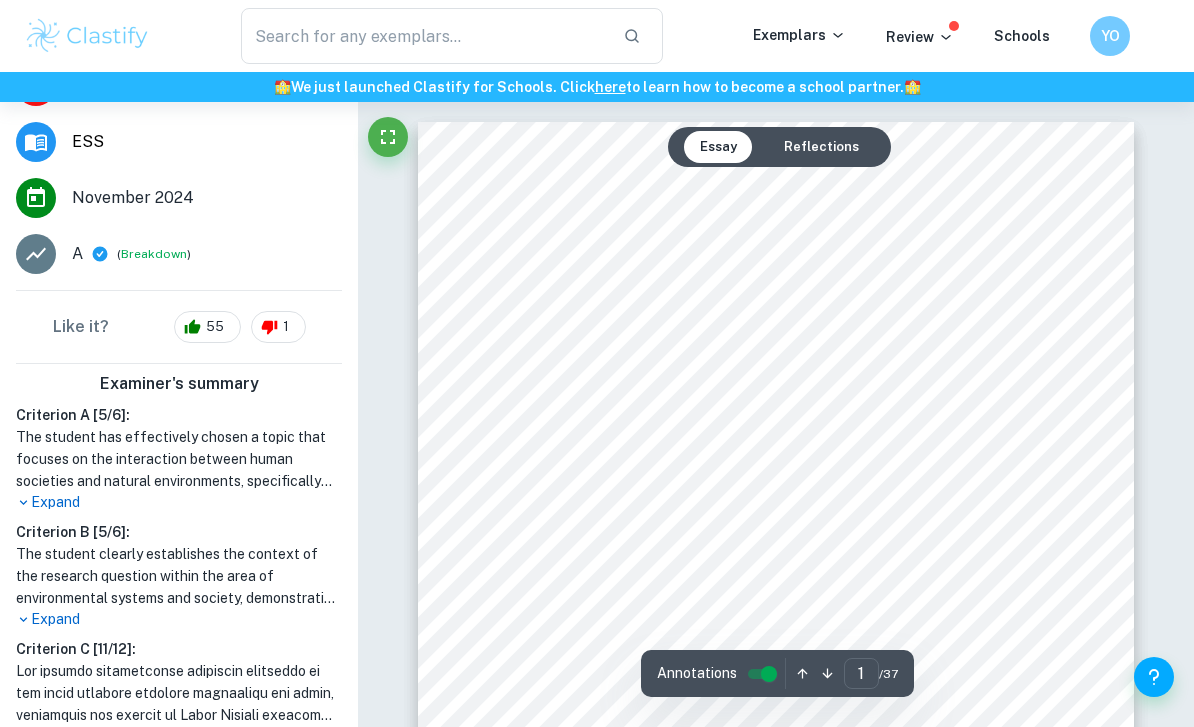 click on "Extended Essay Environmental Systems and Societies Title:   Investigation into the effects of the incorporation of First Nations bushfire management practises on biodiversity and the Indigenous community in [LOCATION] Research question:   To what extent will the incorporation of First Nations bushfire management practices into mainstream approaches impact the biodiversity and the Indigenous community in [LOCATION], Australia? Word count:   3970 Subject:   Environmental Systems and Societies Session:   [MONTH], [YEAR] 1" at bounding box center [776, 628] 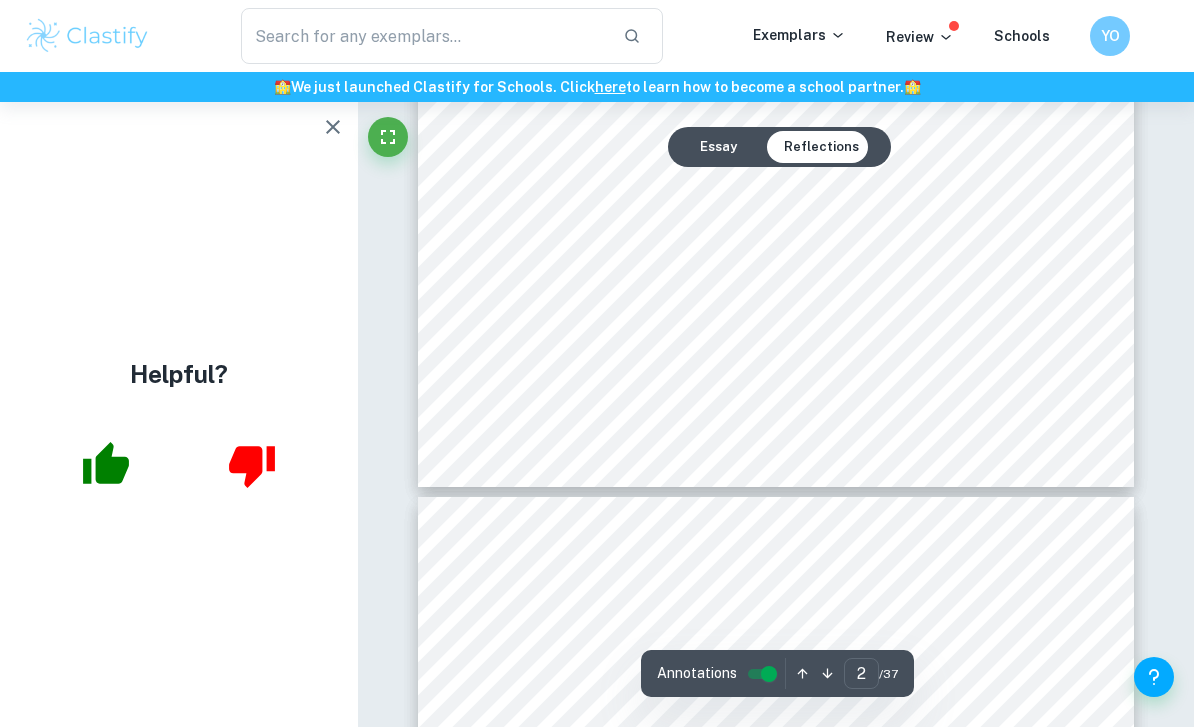scroll, scrollTop: 1810, scrollLeft: 0, axis: vertical 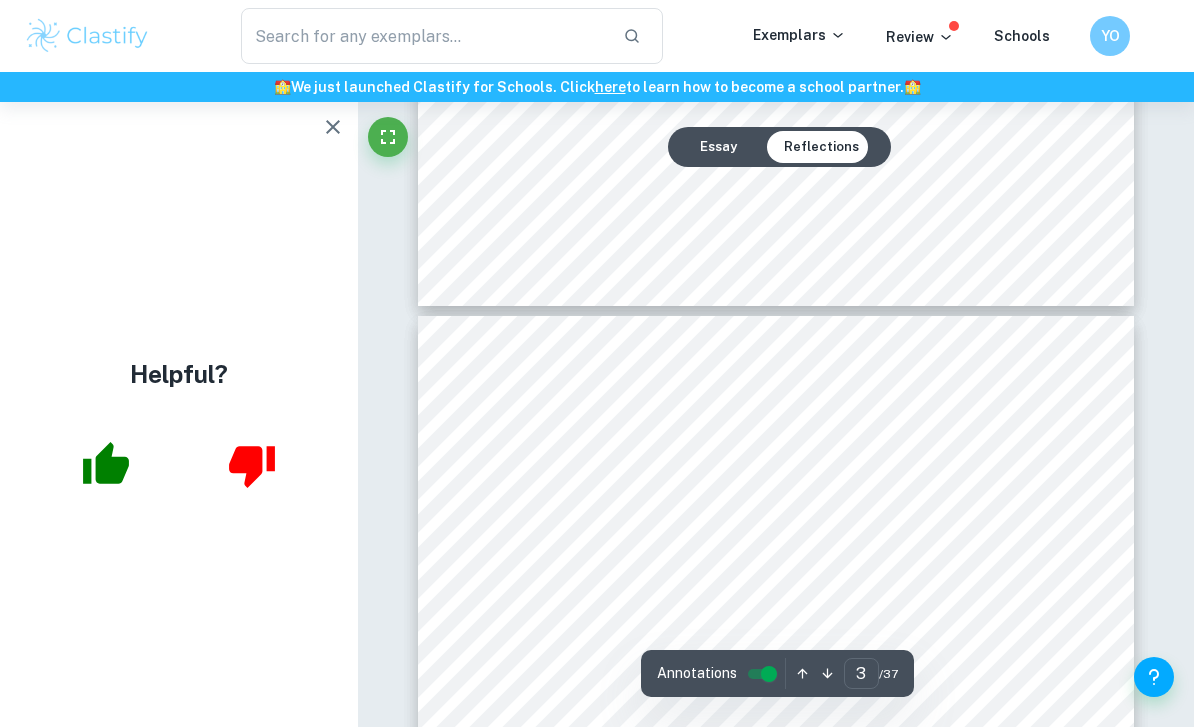 type on "2" 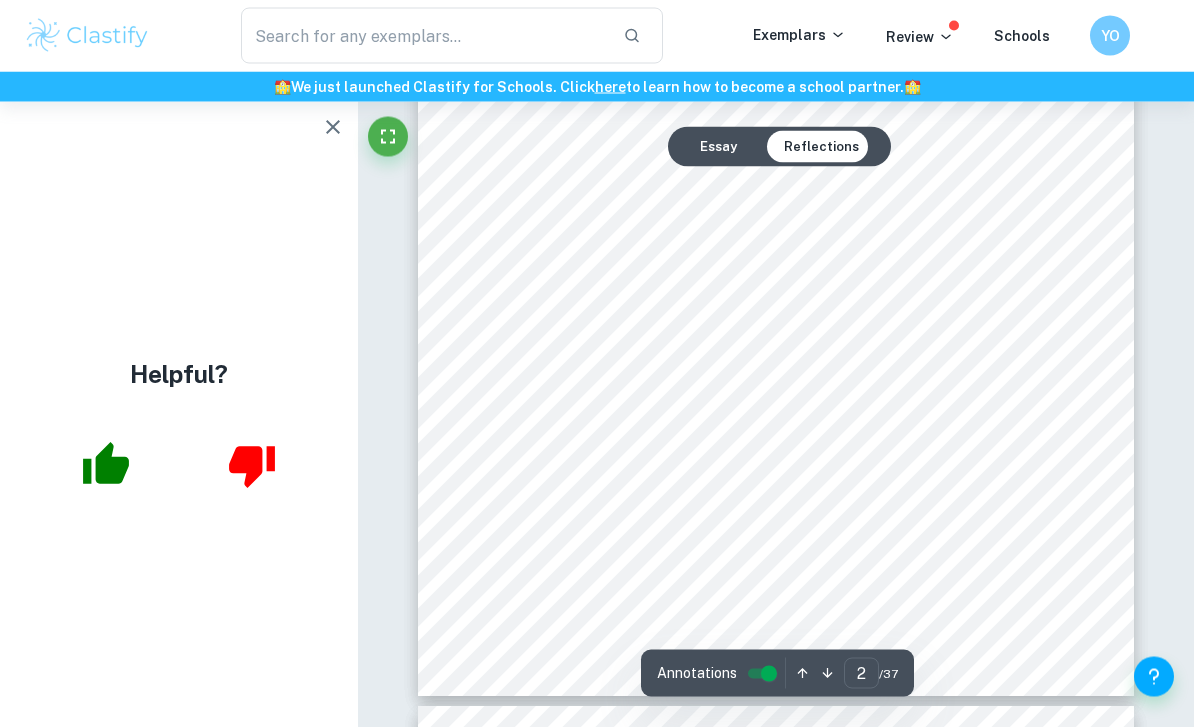 scroll, scrollTop: 1559, scrollLeft: 0, axis: vertical 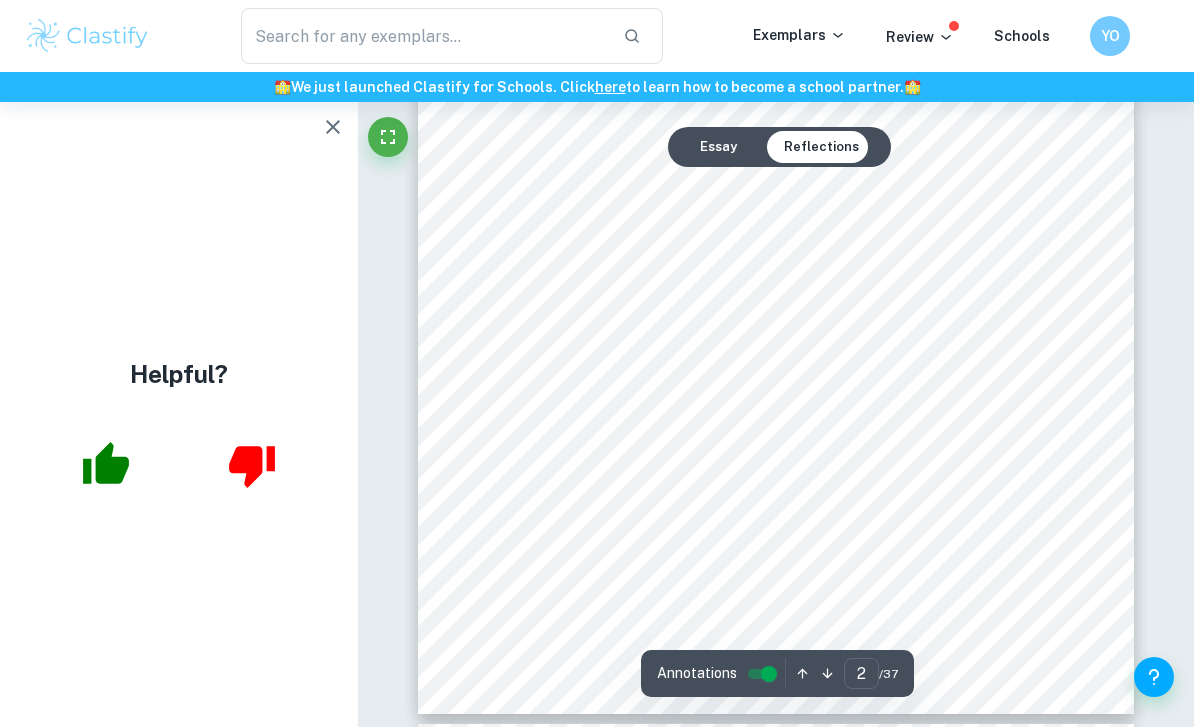 click 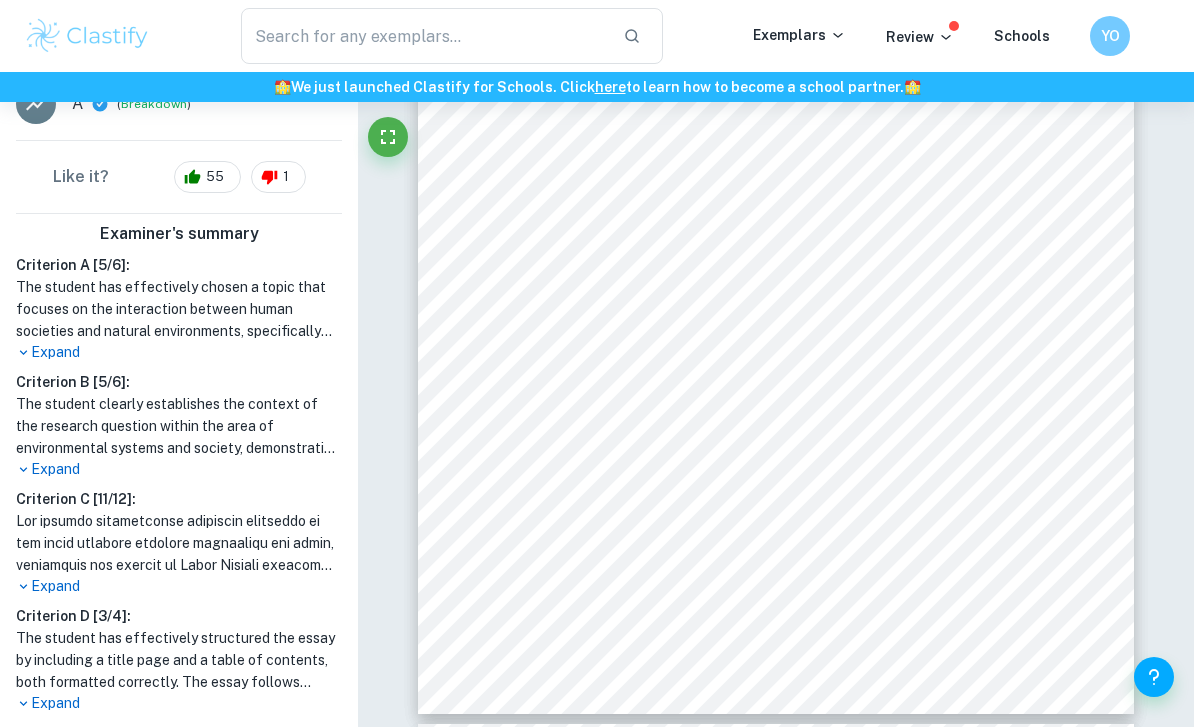 scroll, scrollTop: 575, scrollLeft: 0, axis: vertical 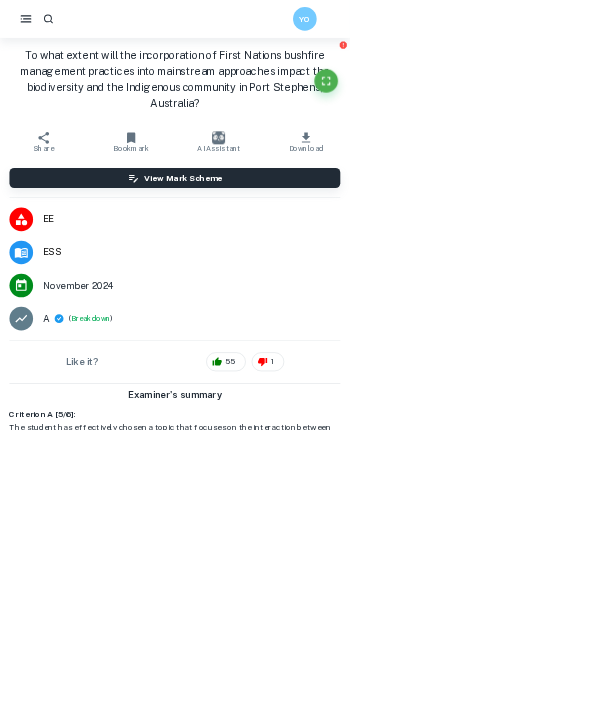 click 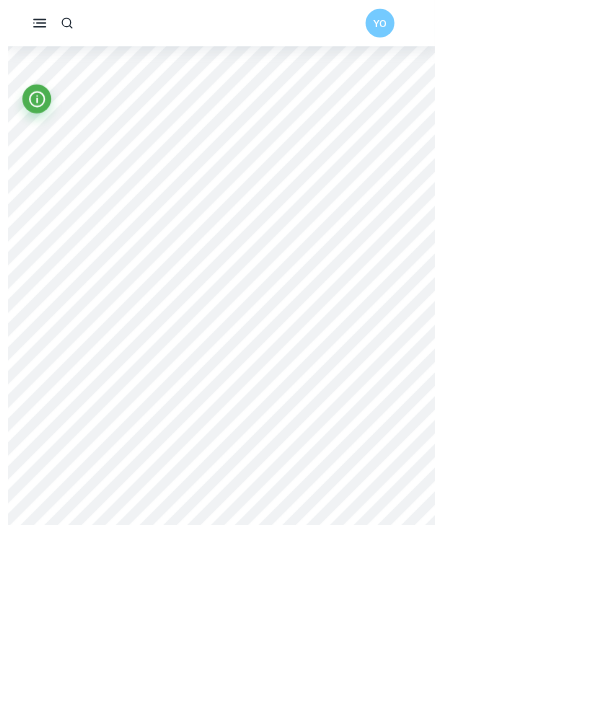 scroll, scrollTop: 231, scrollLeft: 0, axis: vertical 